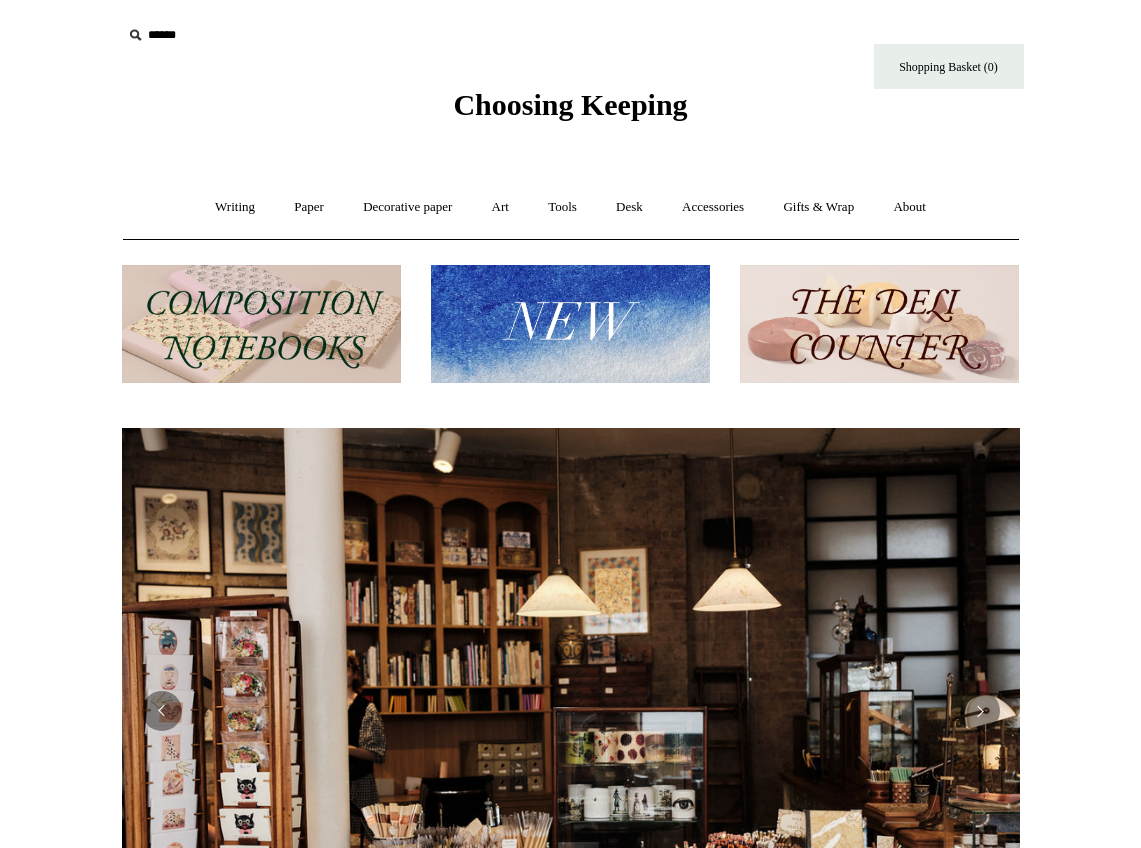 scroll, scrollTop: 0, scrollLeft: 0, axis: both 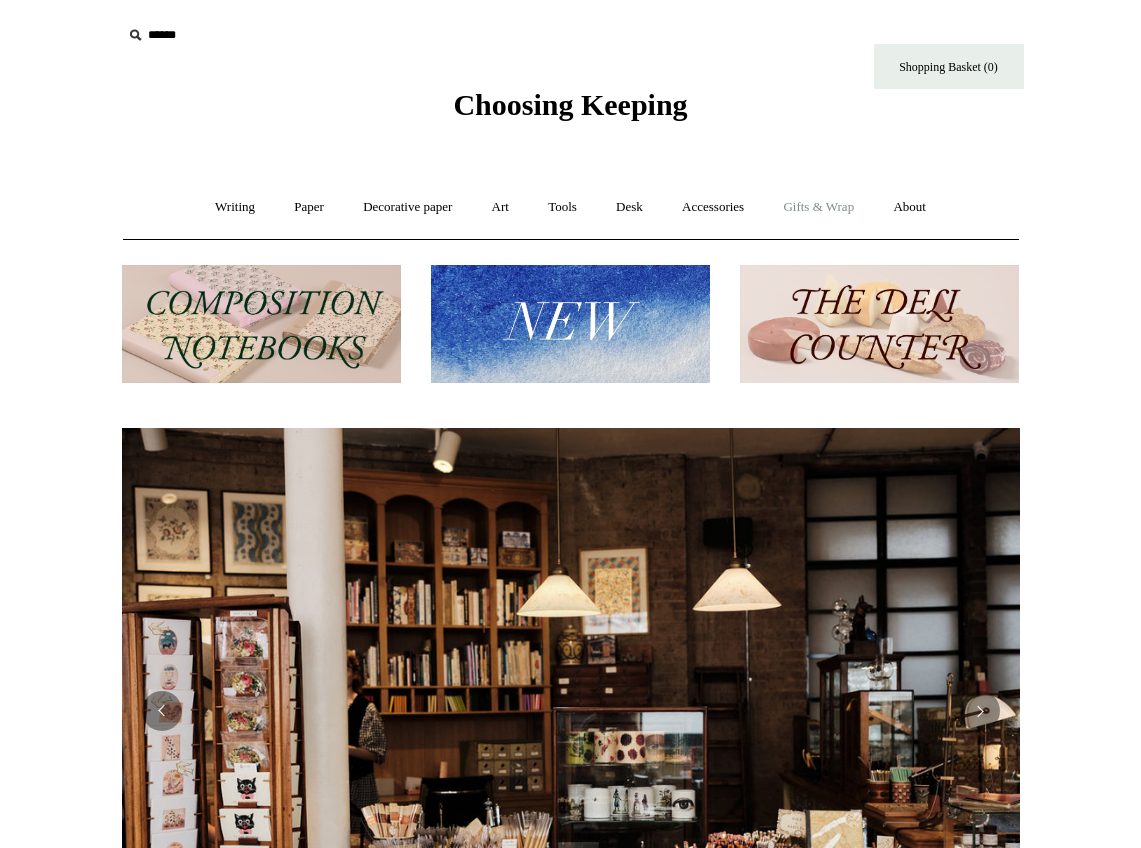click on "Gifts & Wrap +" at bounding box center (818, 207) 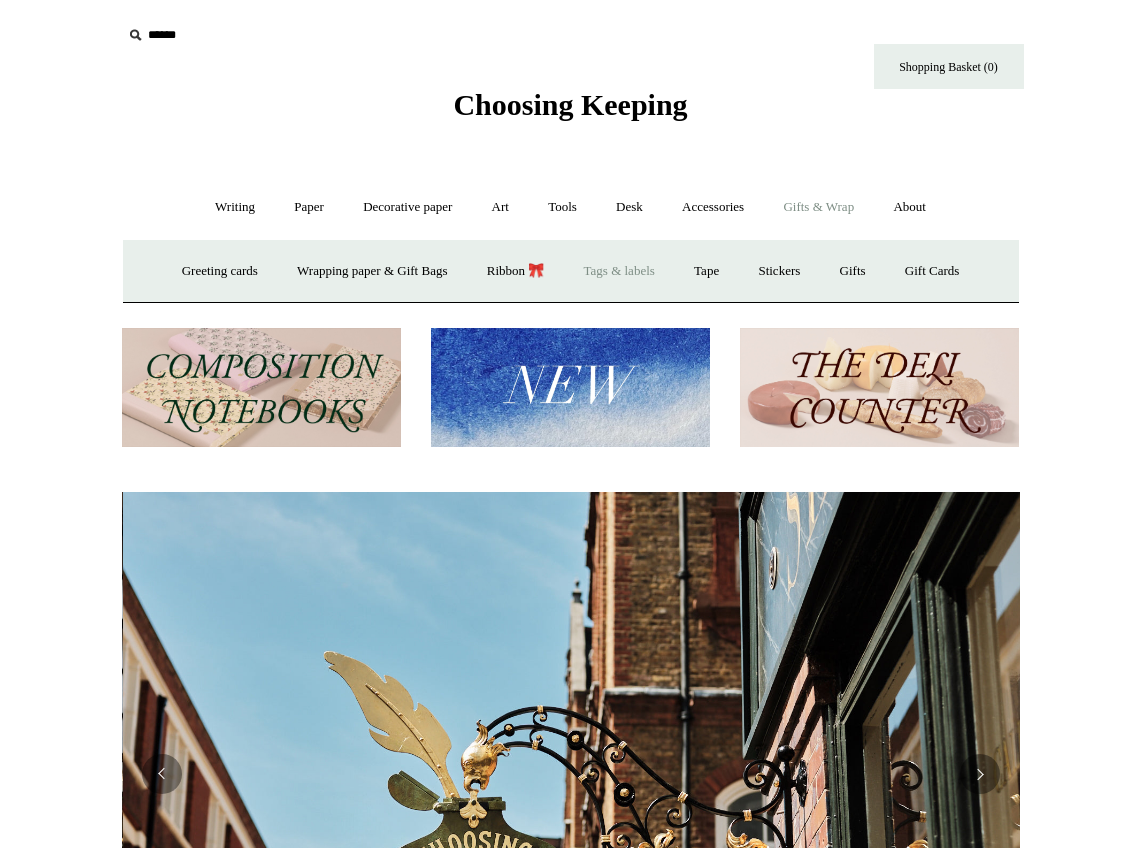 scroll, scrollTop: 0, scrollLeft: 898, axis: horizontal 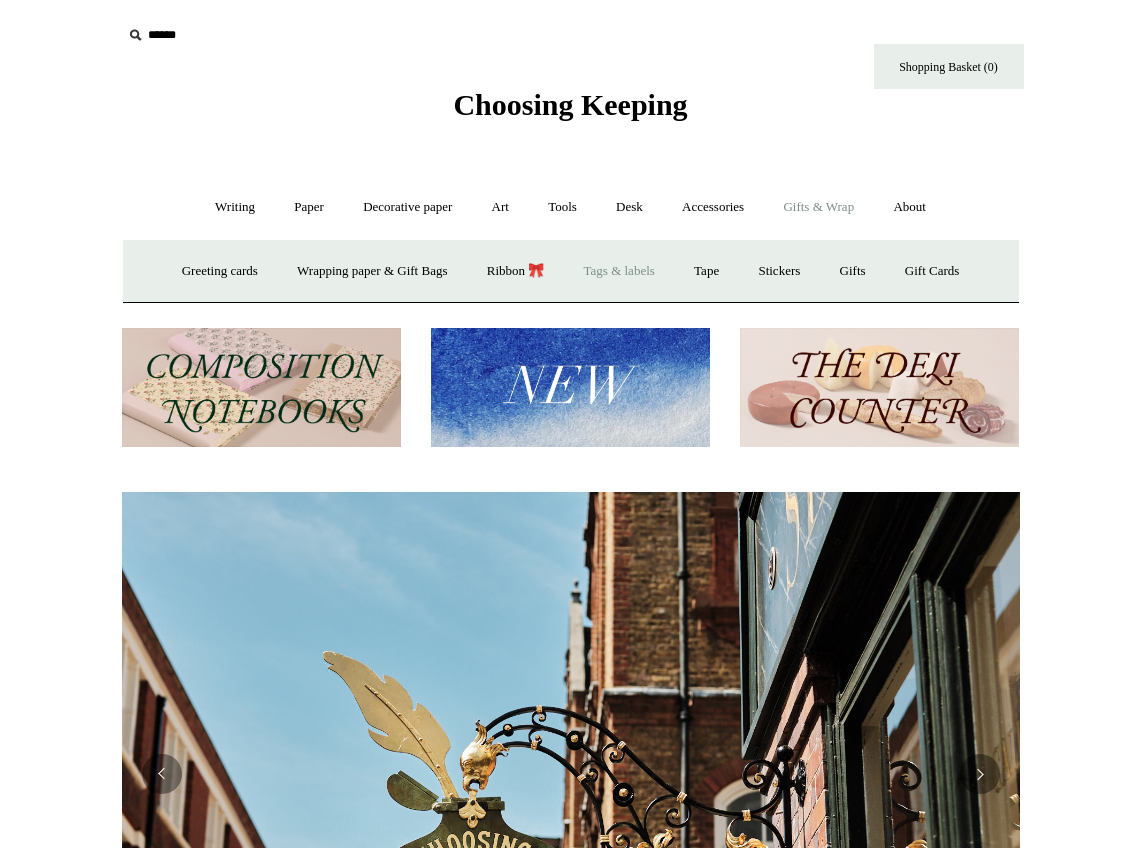 click on "Tags & labels" at bounding box center [619, 271] 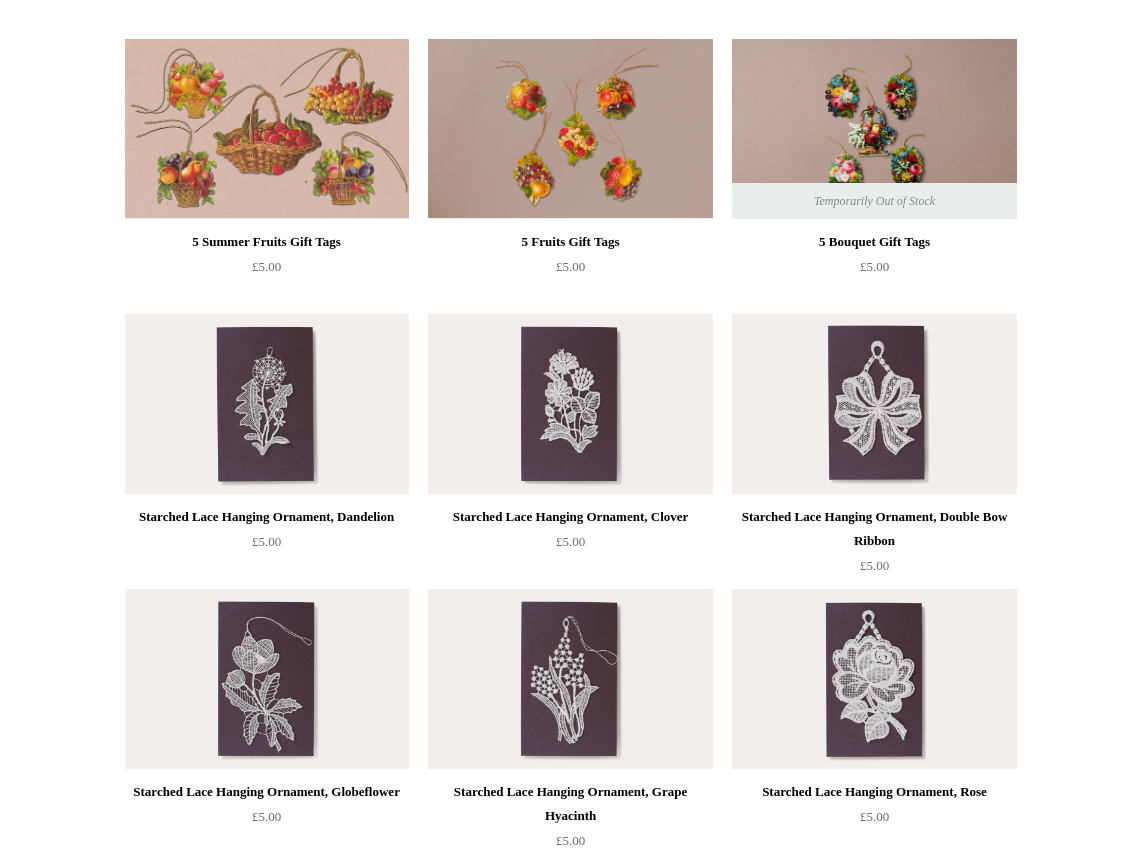 scroll, scrollTop: 0, scrollLeft: 0, axis: both 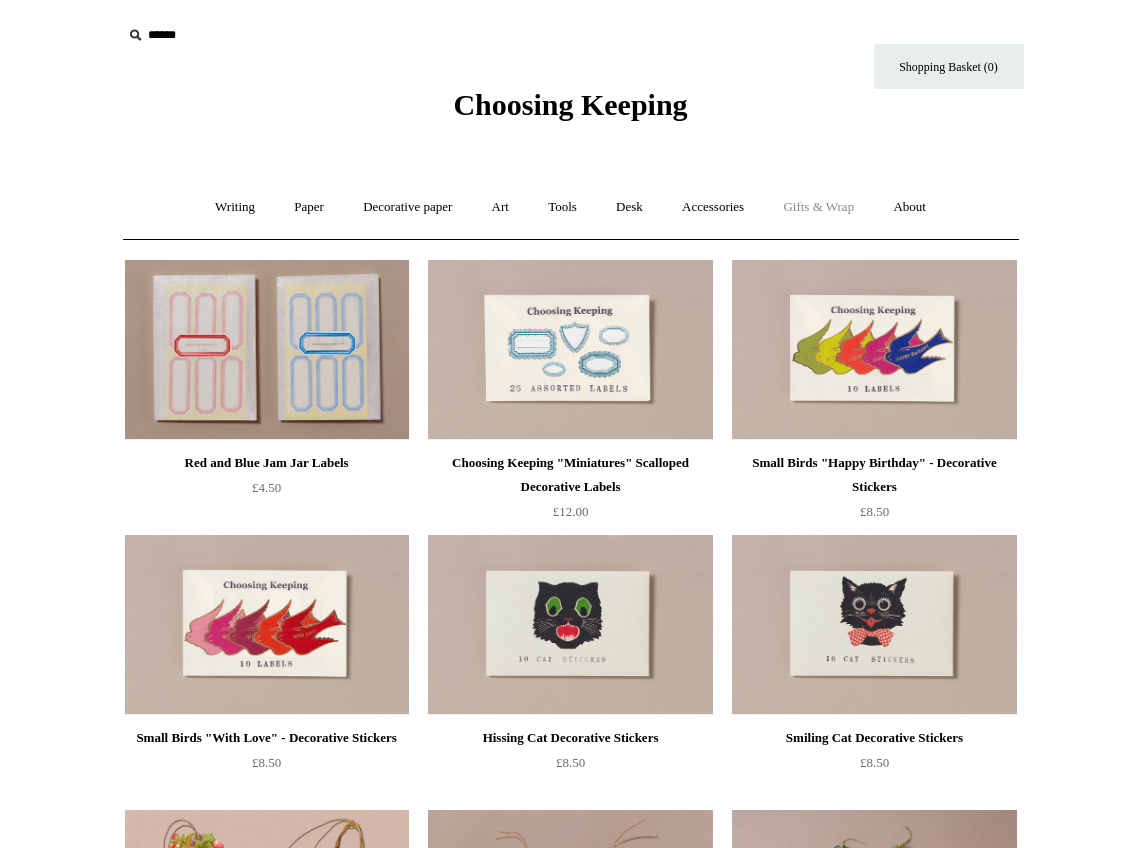 click on "Gifts & Wrap +" at bounding box center [818, 207] 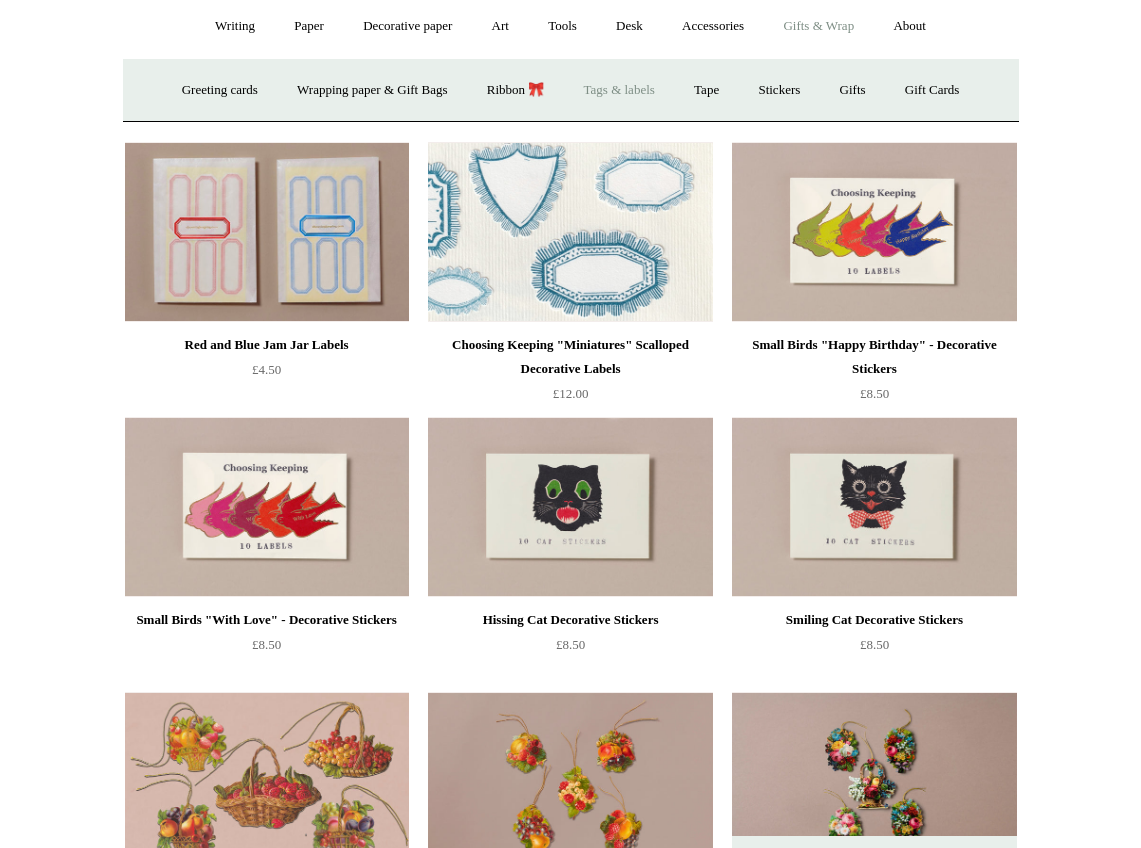 scroll, scrollTop: 0, scrollLeft: 0, axis: both 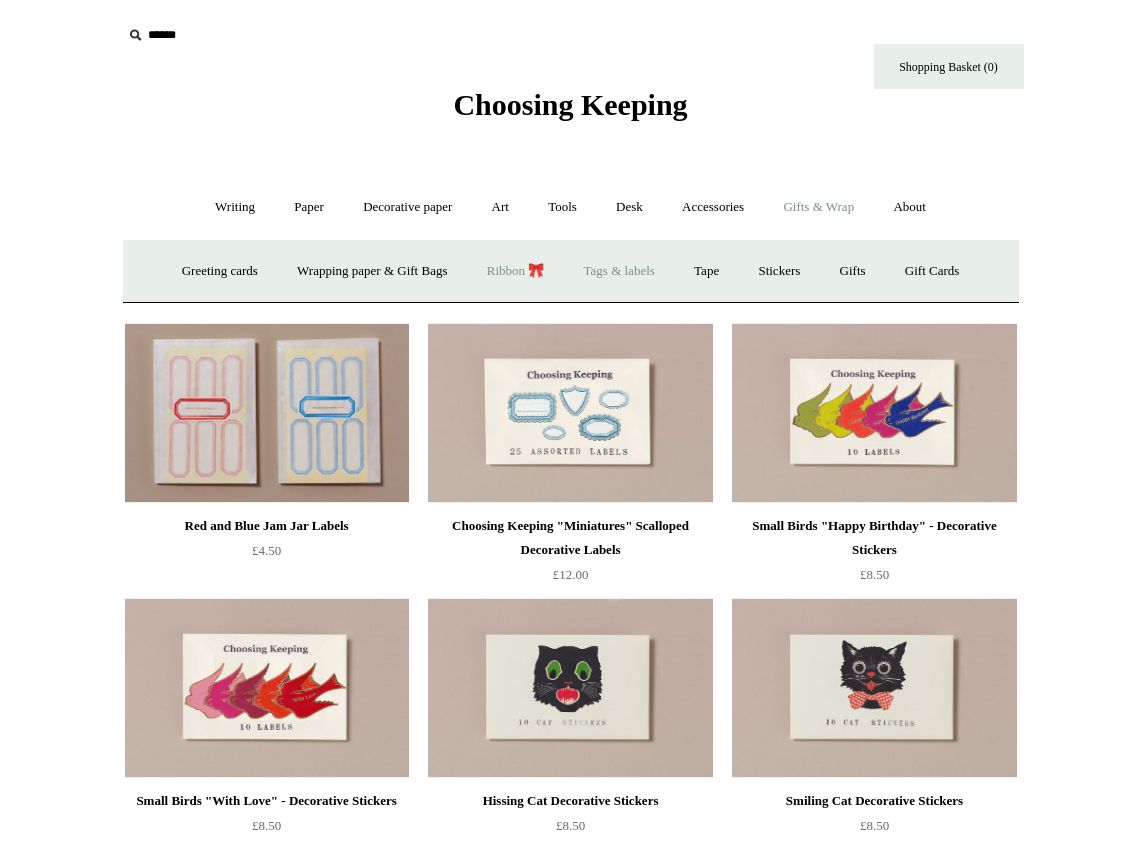 click on "Ribbon 🎀" at bounding box center [516, 271] 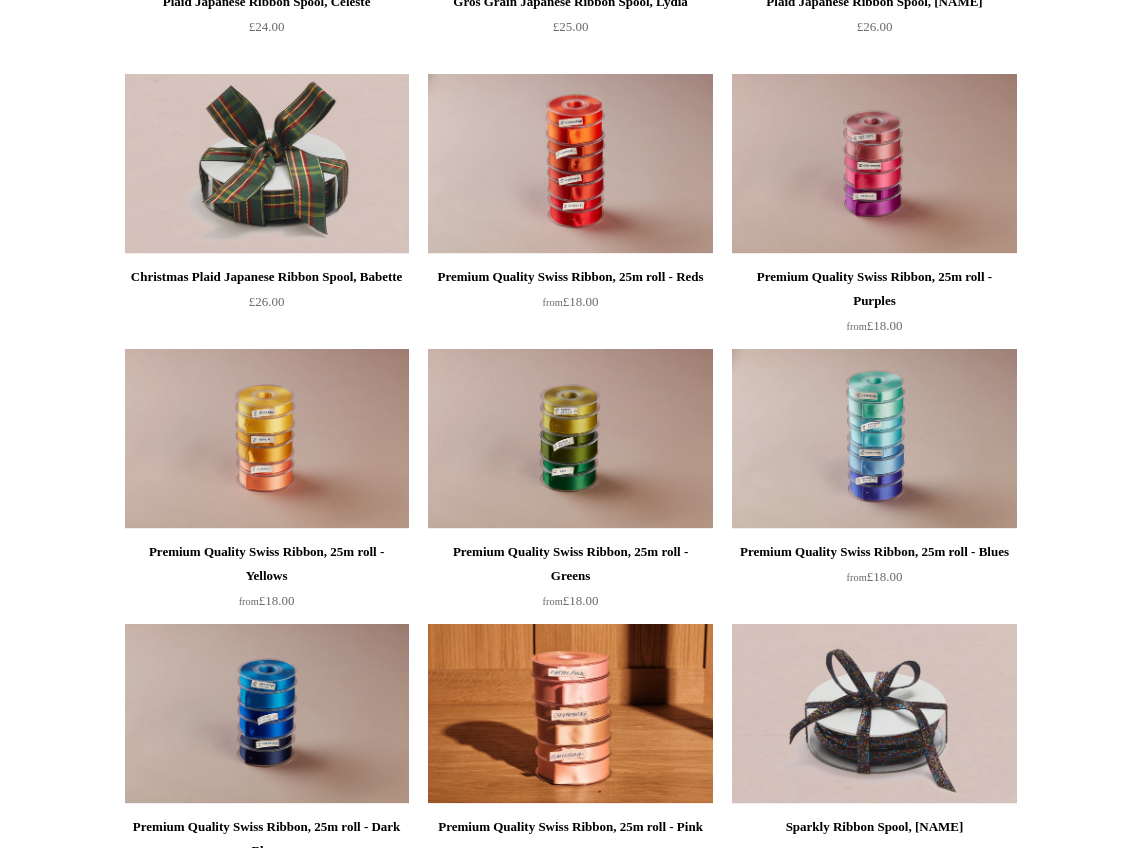scroll, scrollTop: 1643, scrollLeft: 0, axis: vertical 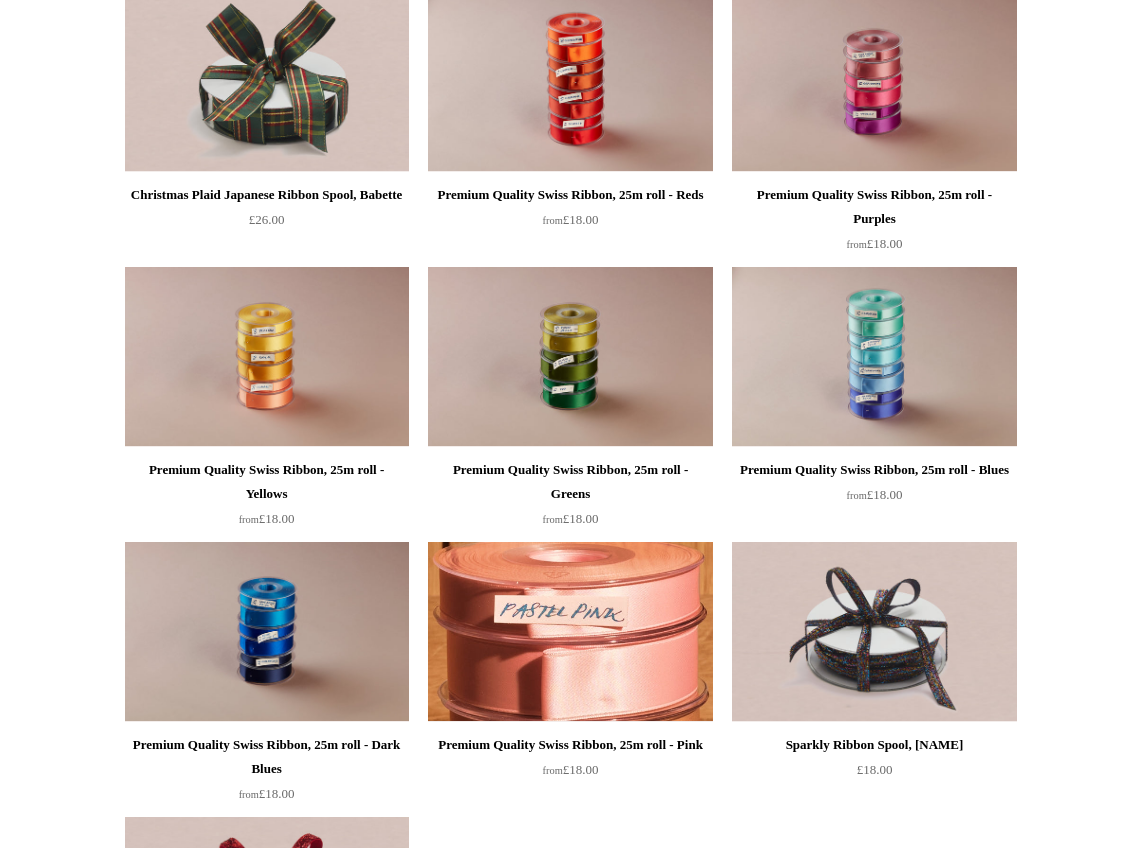 click at bounding box center (570, 632) 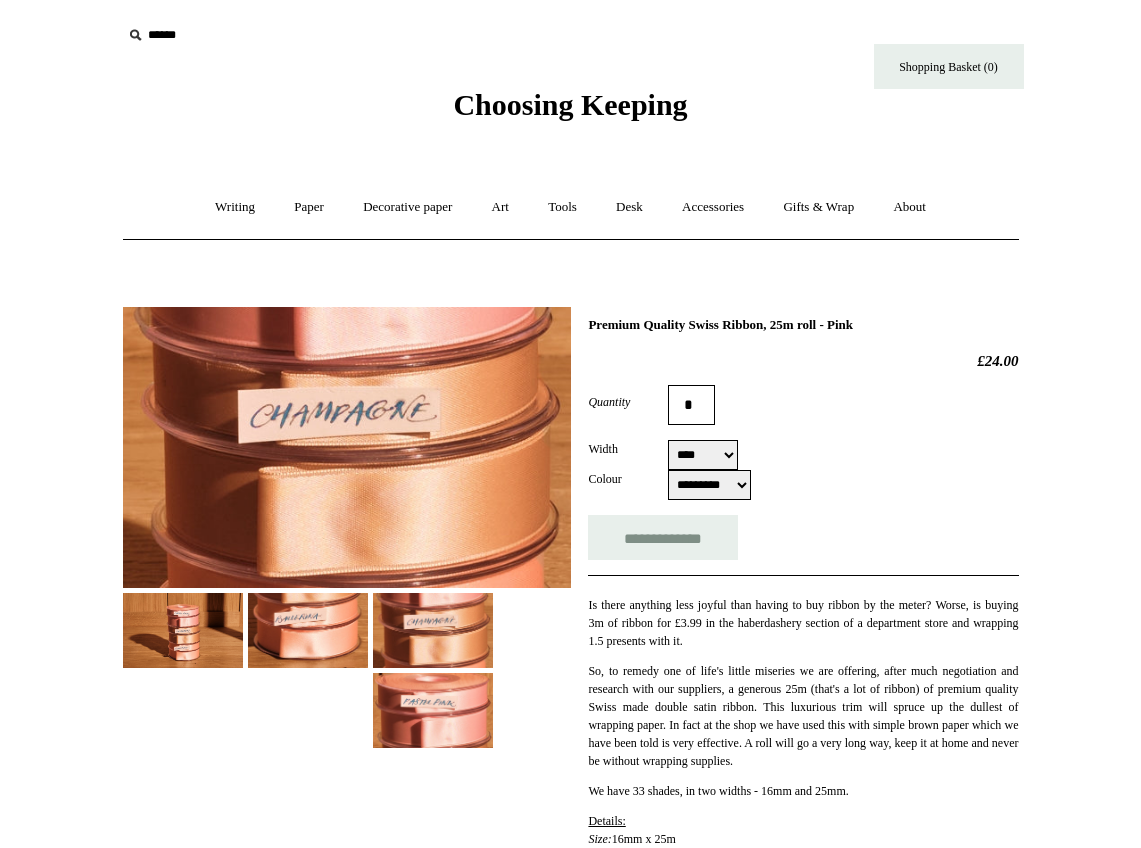 select on "****" 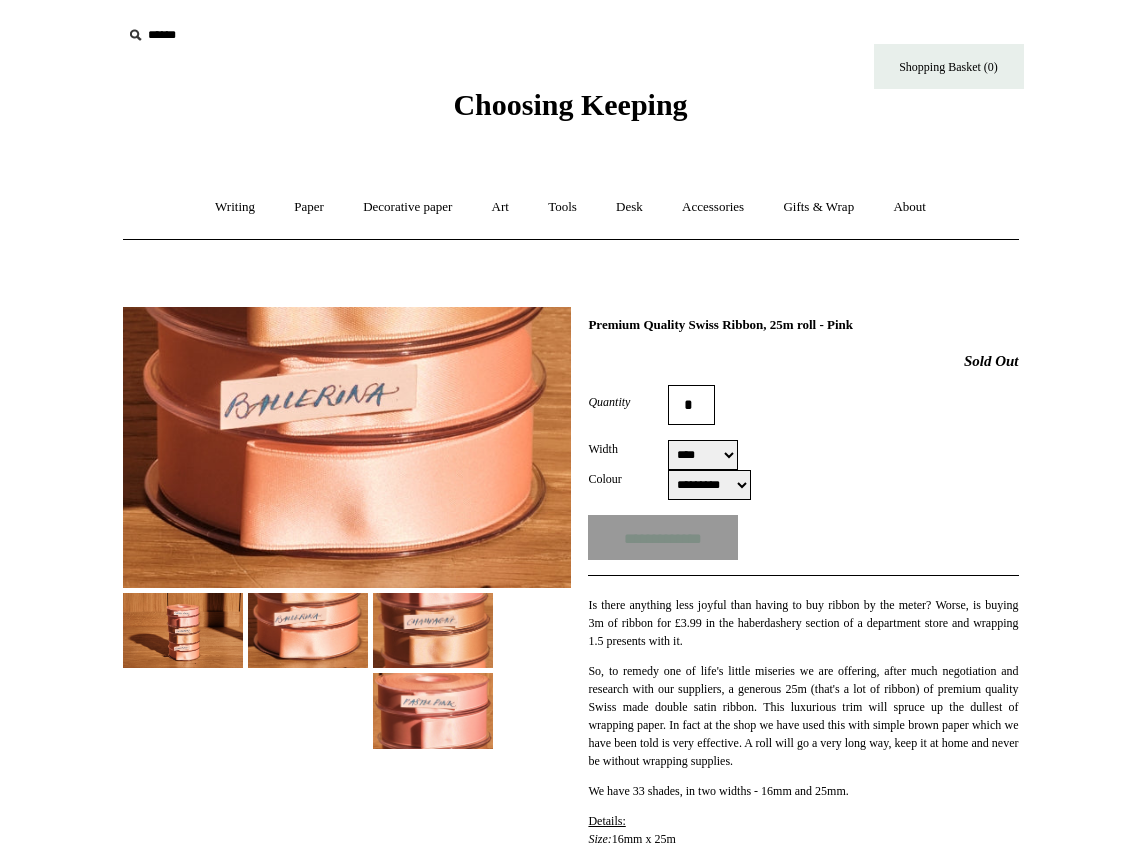 click on "**** ****" at bounding box center (703, 455) 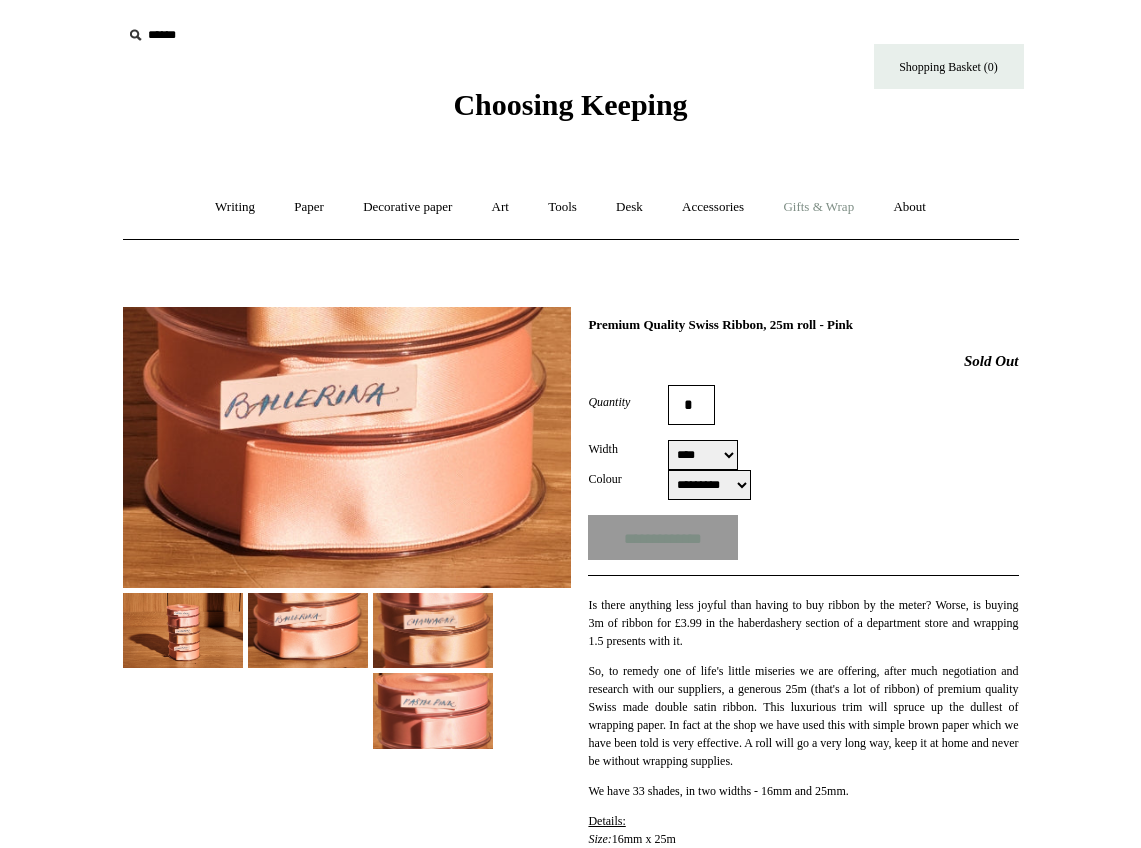 click on "Gifts & Wrap +" at bounding box center [818, 207] 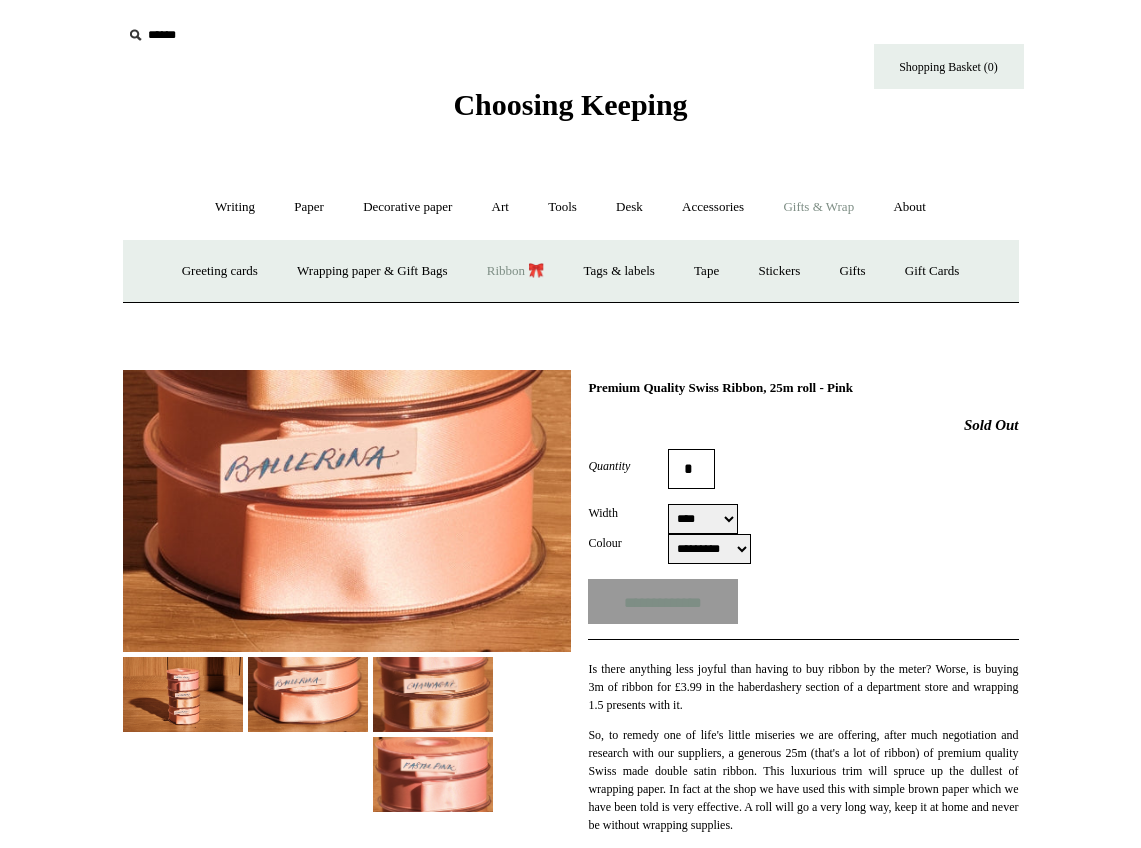 click on "Ribbon 🎀" at bounding box center (516, 271) 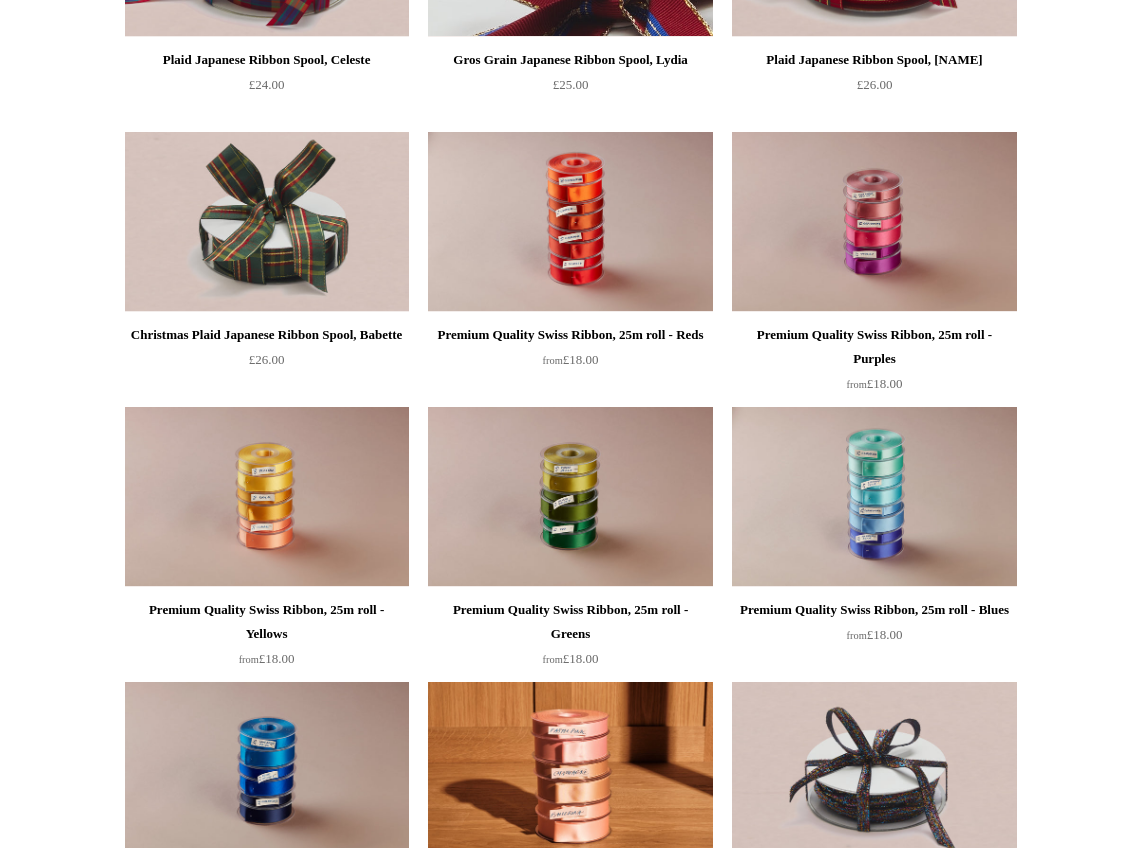 scroll, scrollTop: 1513, scrollLeft: 0, axis: vertical 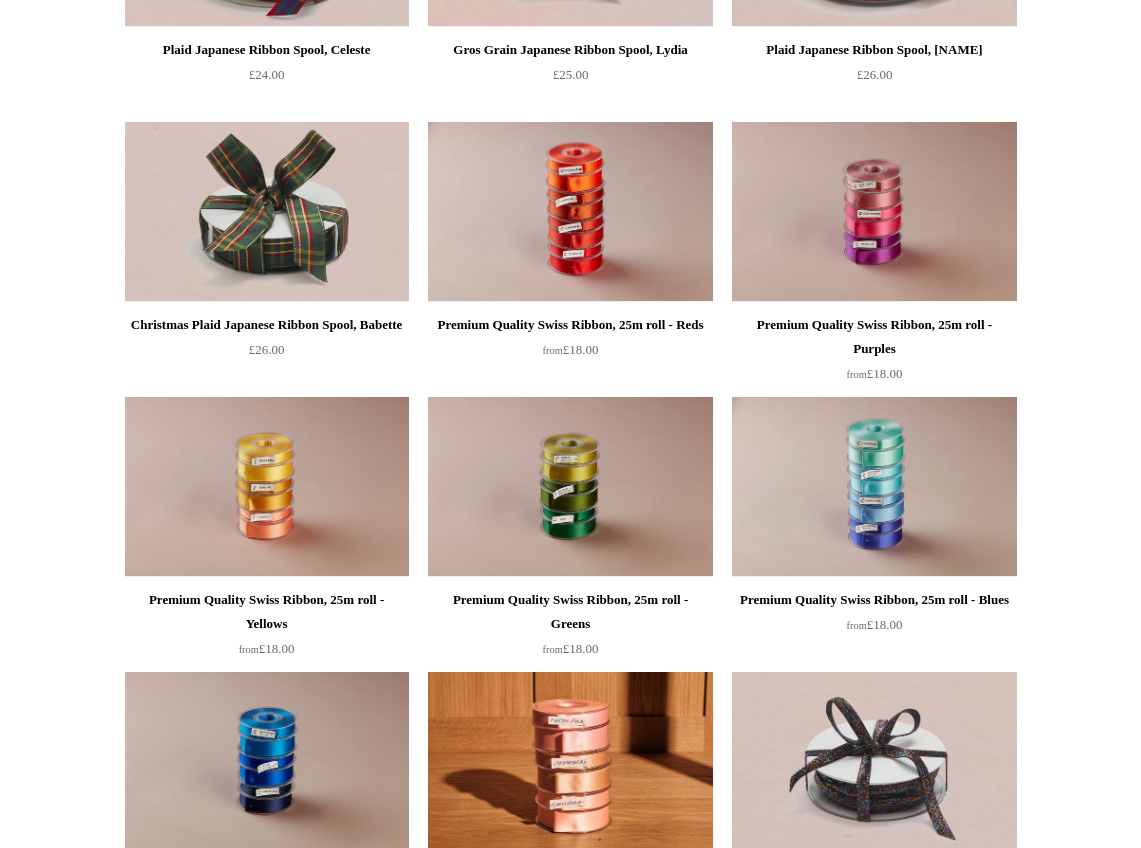 click at bounding box center (267, 487) 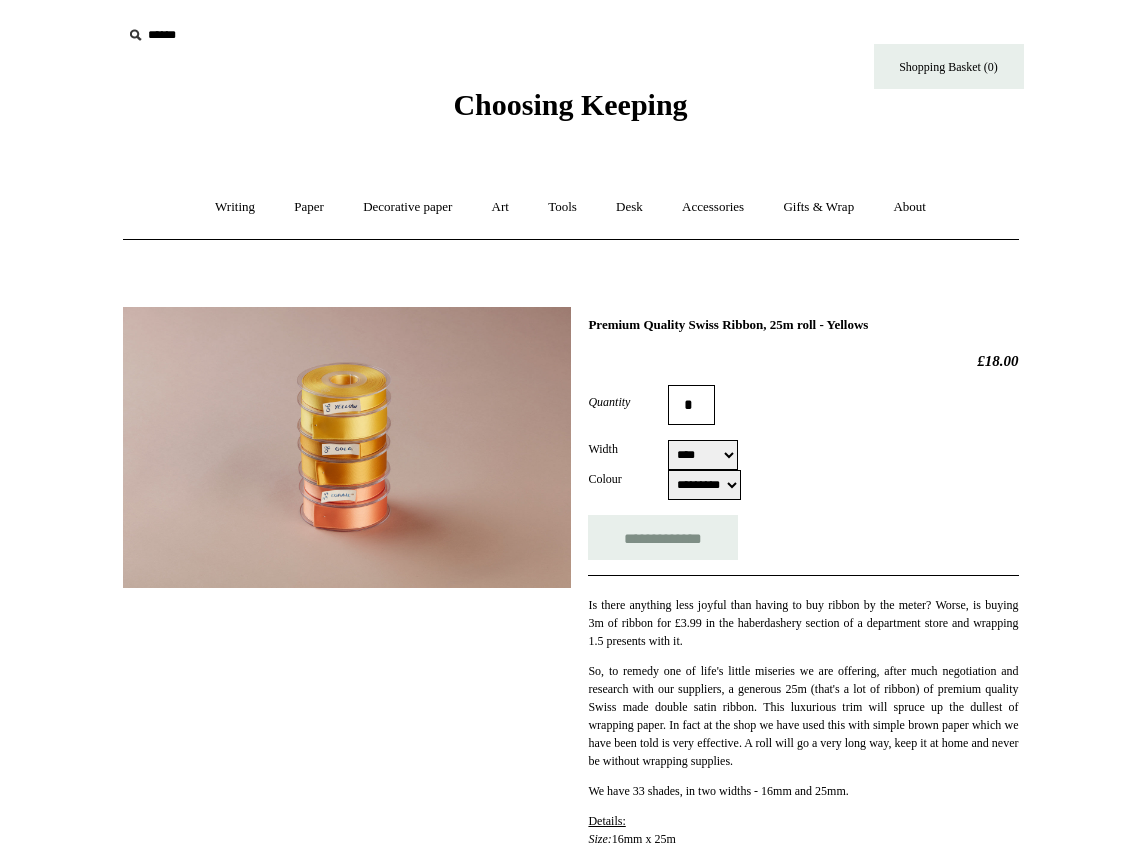 select on "*********" 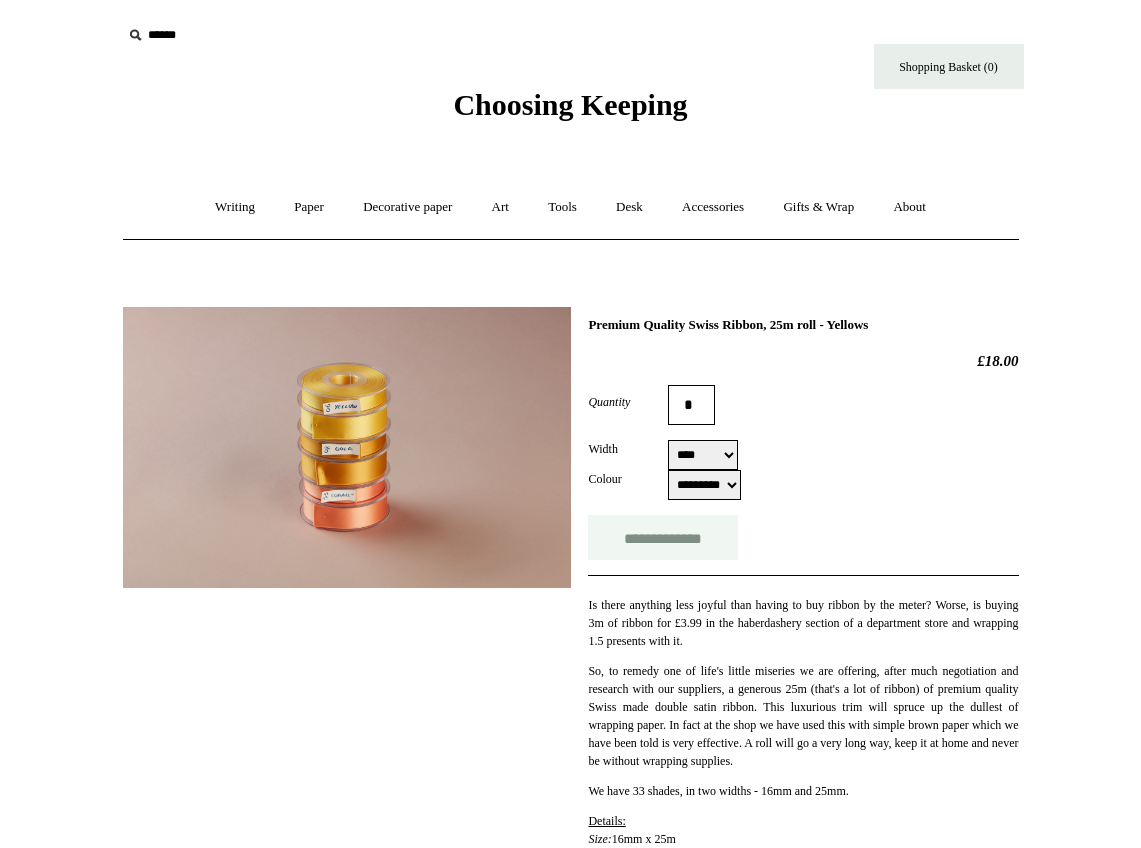 scroll, scrollTop: 0, scrollLeft: 0, axis: both 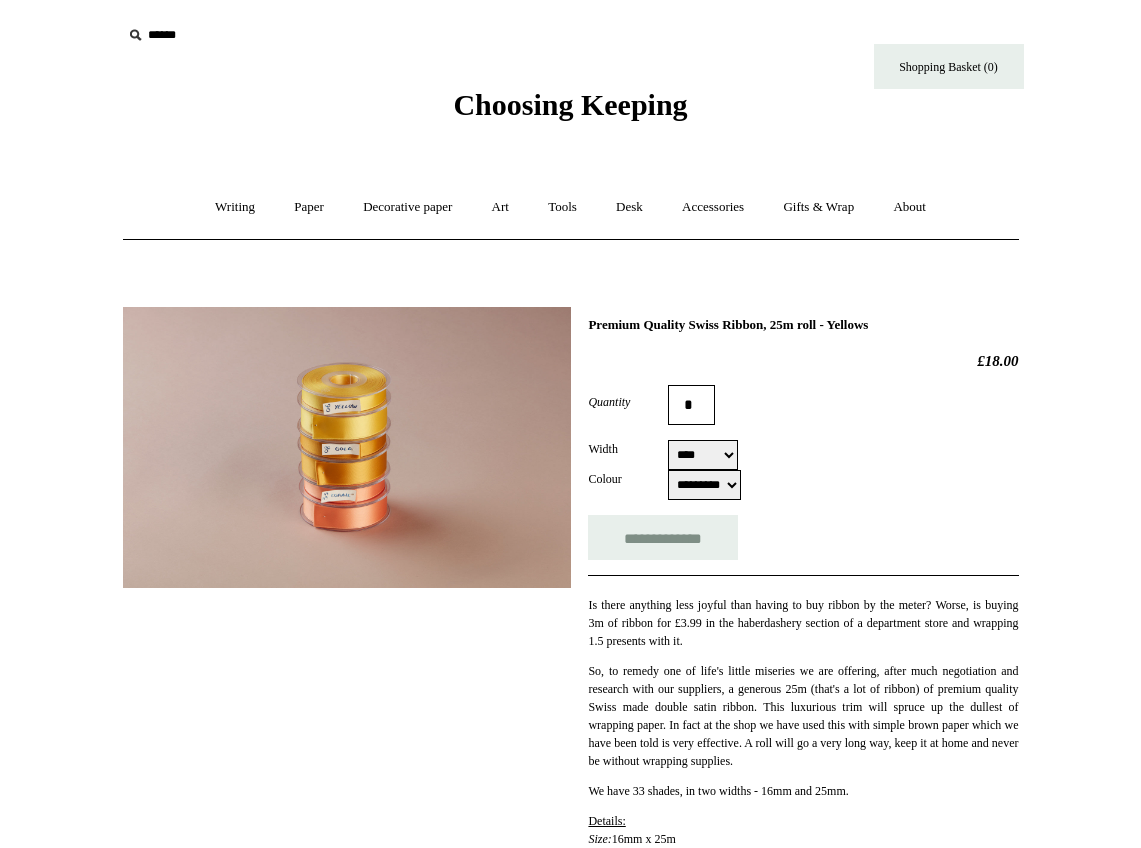 click on "********* ******* *********" at bounding box center [704, 485] 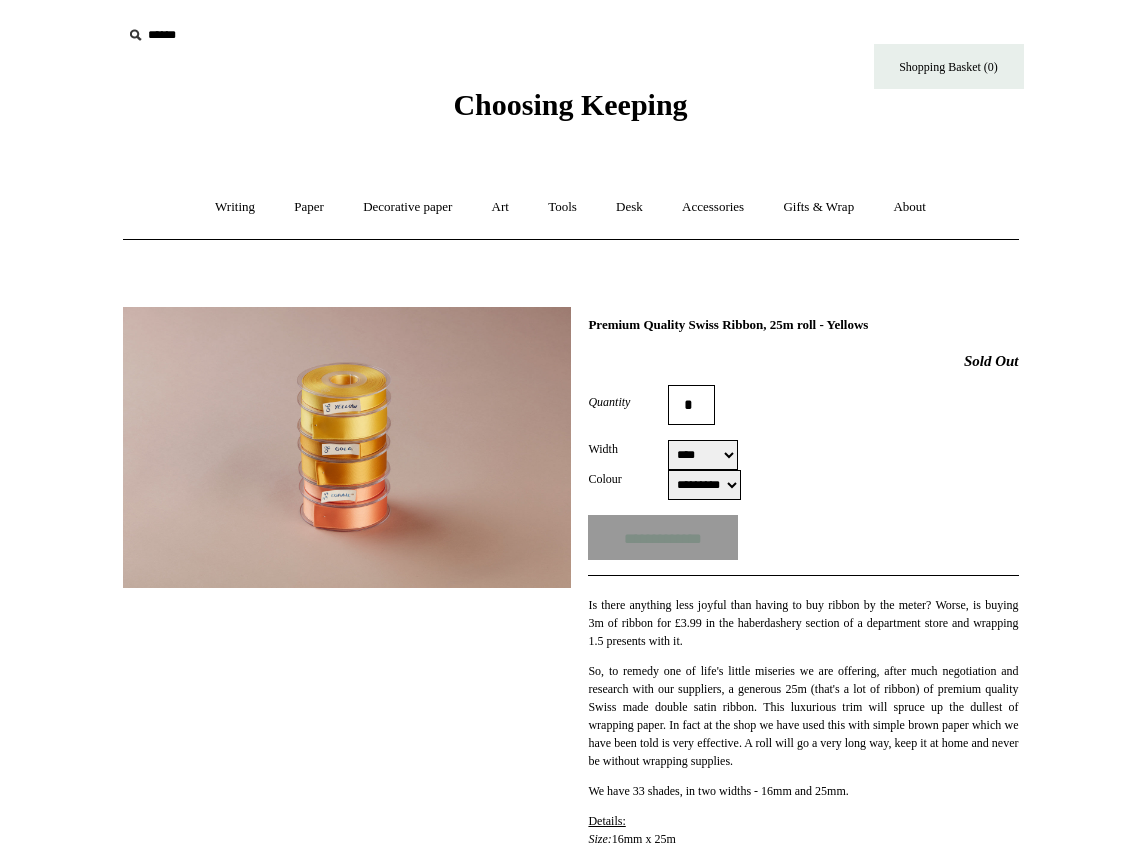 click on "**** ****" at bounding box center [703, 455] 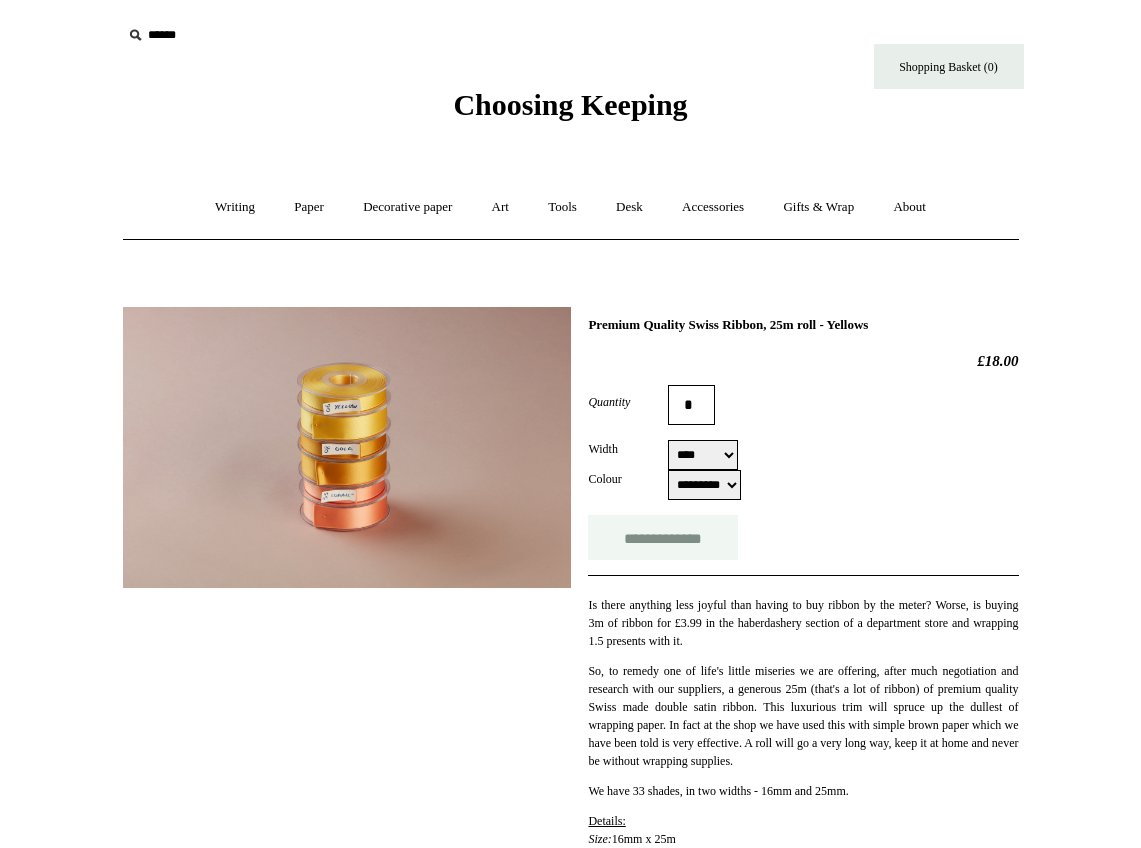 click on "**********" at bounding box center [663, 537] 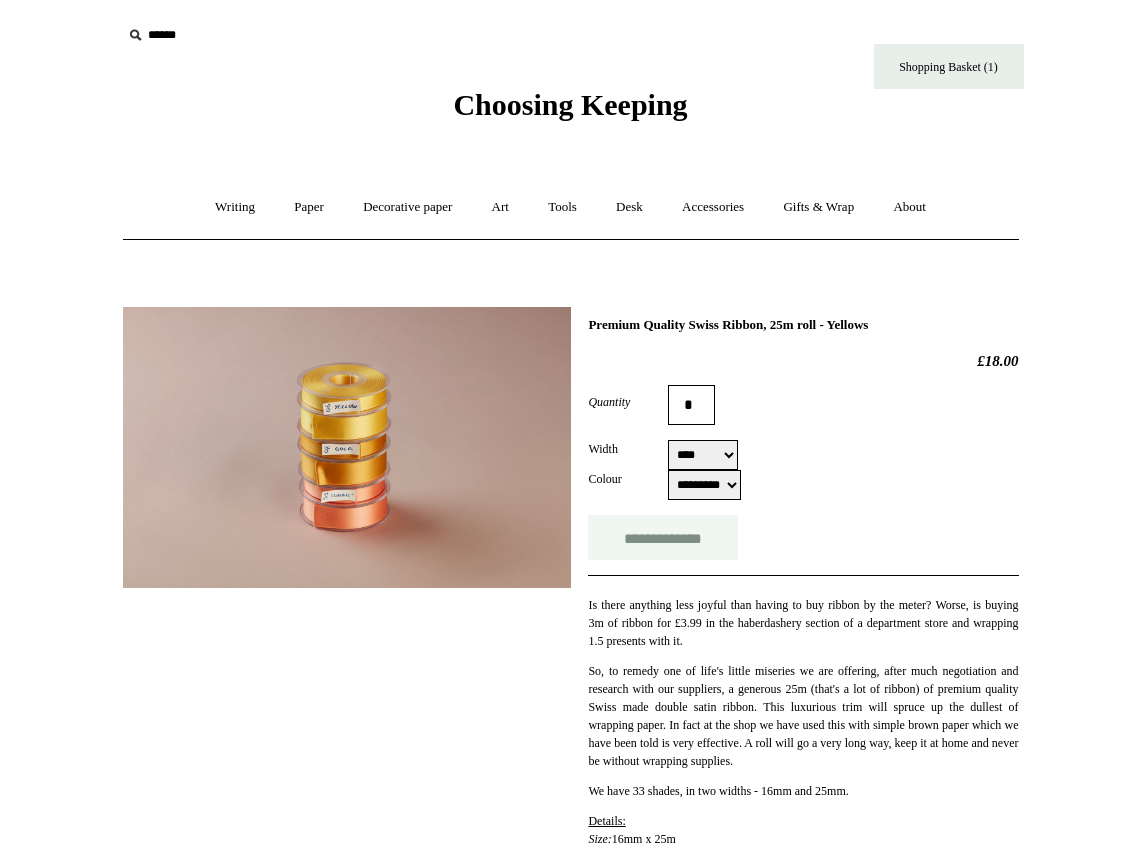 click on "**********" at bounding box center (663, 537) 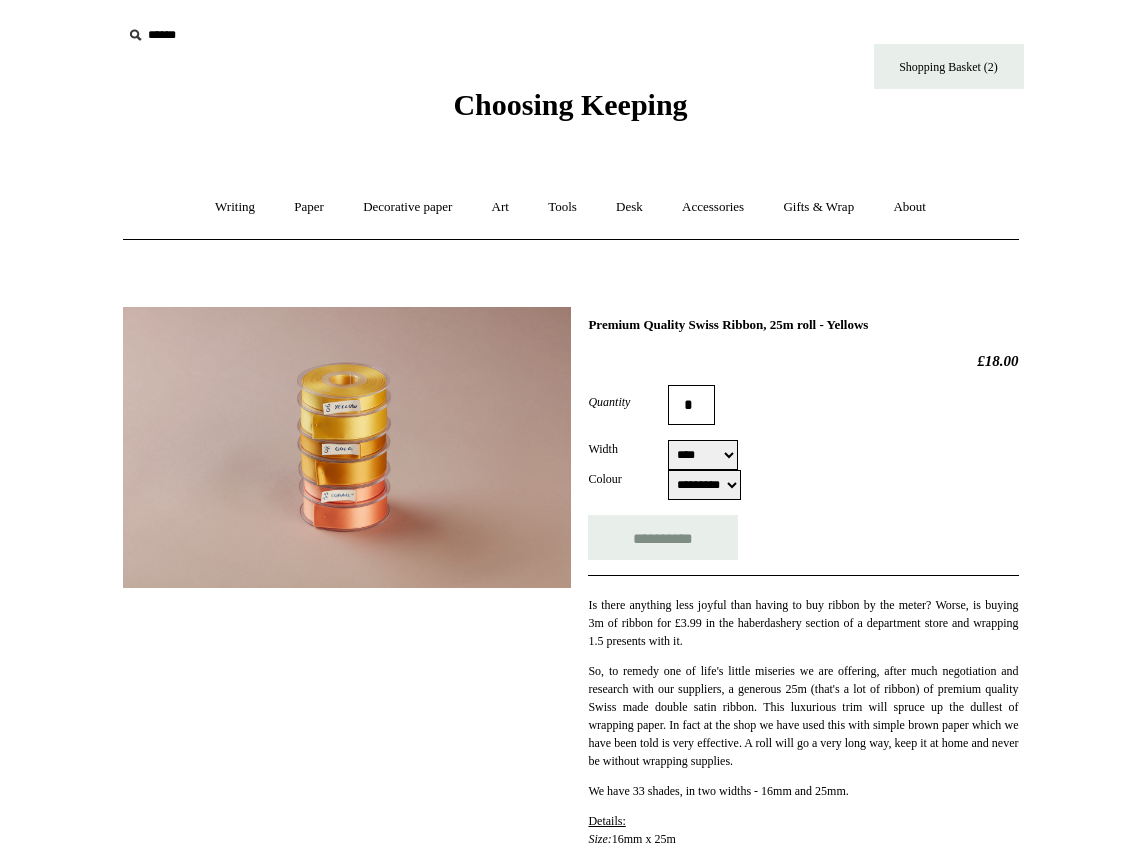 type on "**********" 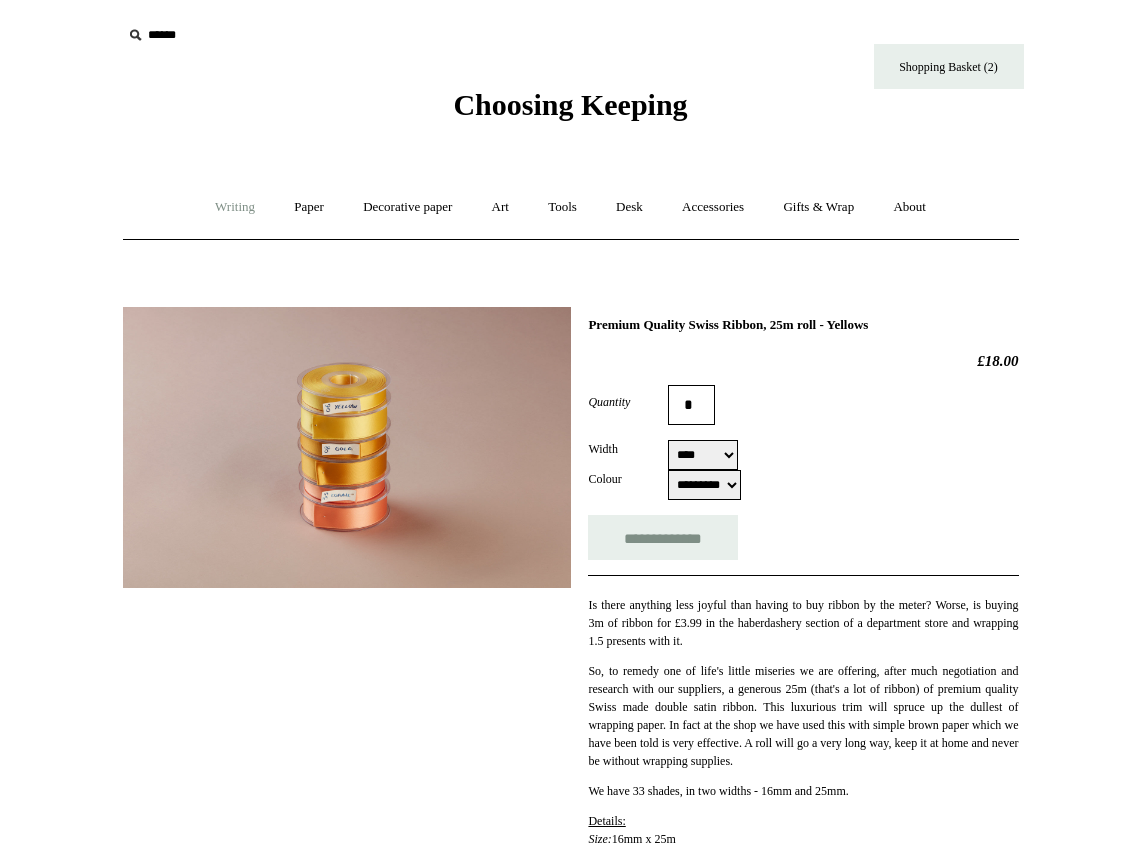 click on "Writing +" at bounding box center [235, 207] 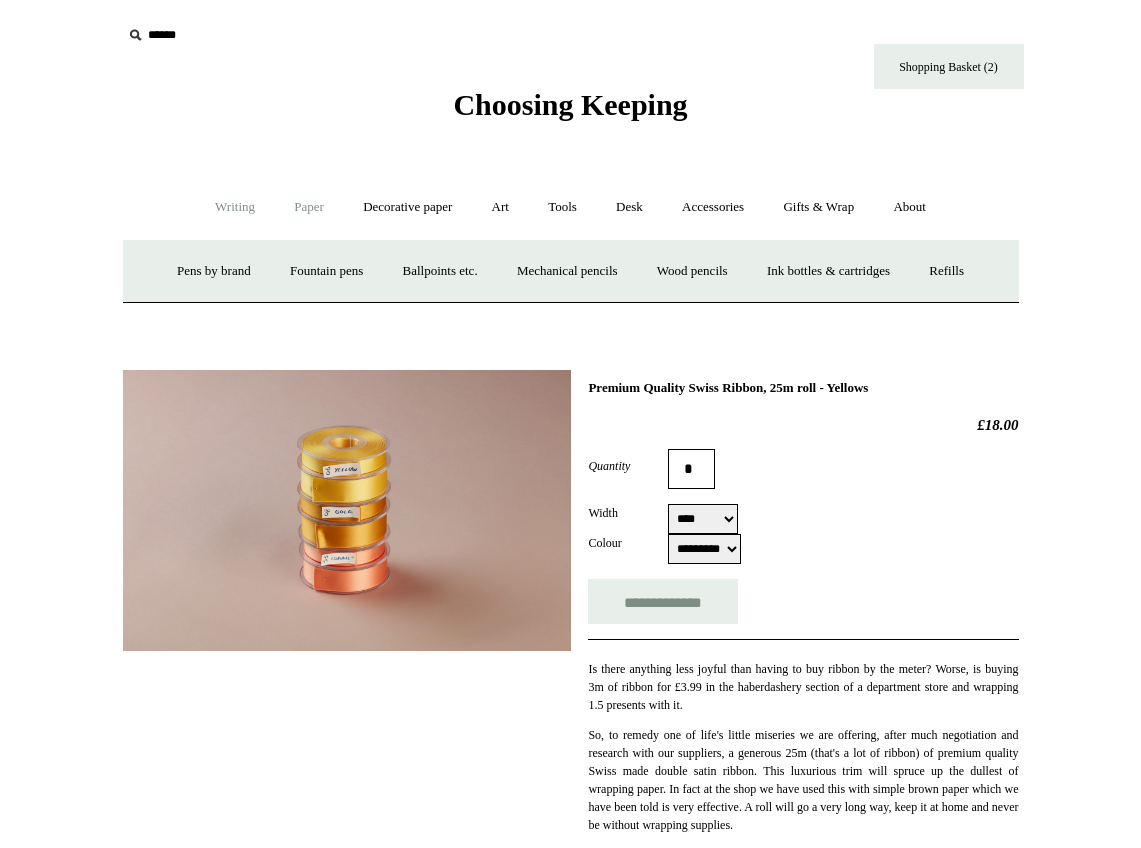 click on "Paper +" at bounding box center (309, 207) 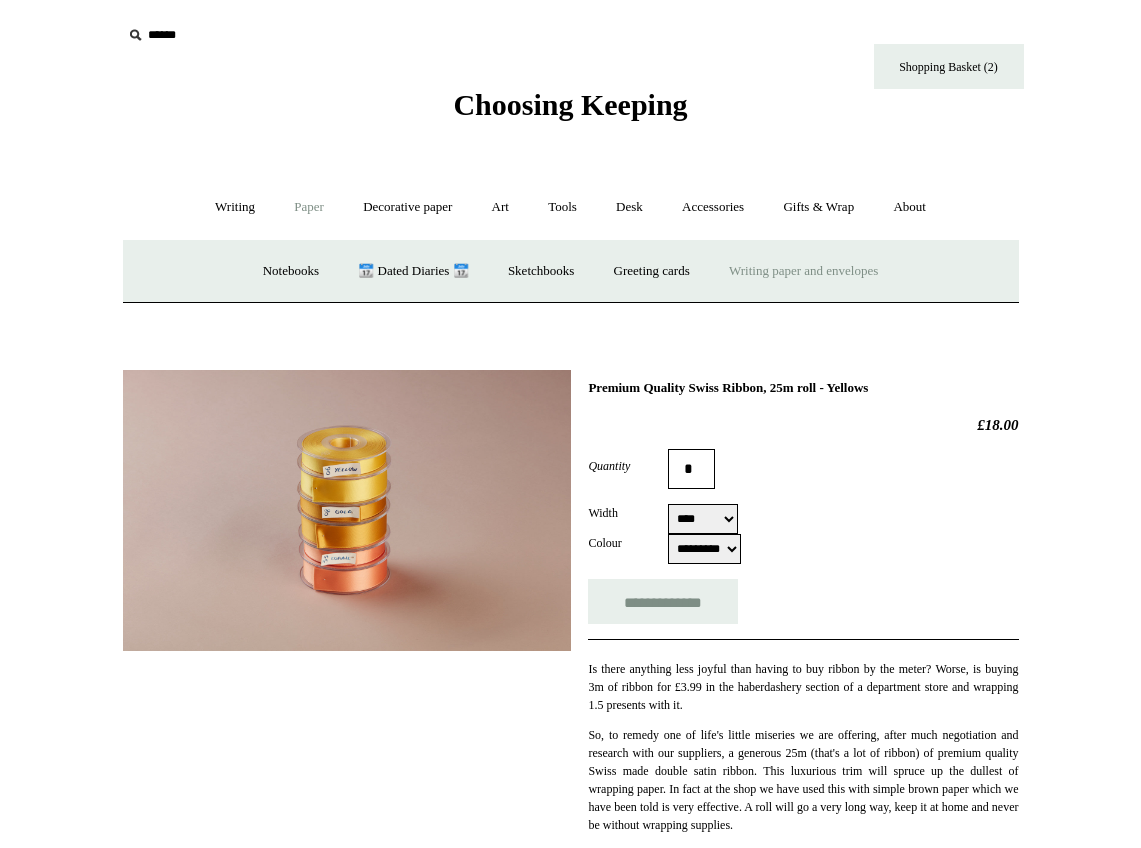 click on "Writing paper and envelopes +" at bounding box center (803, 271) 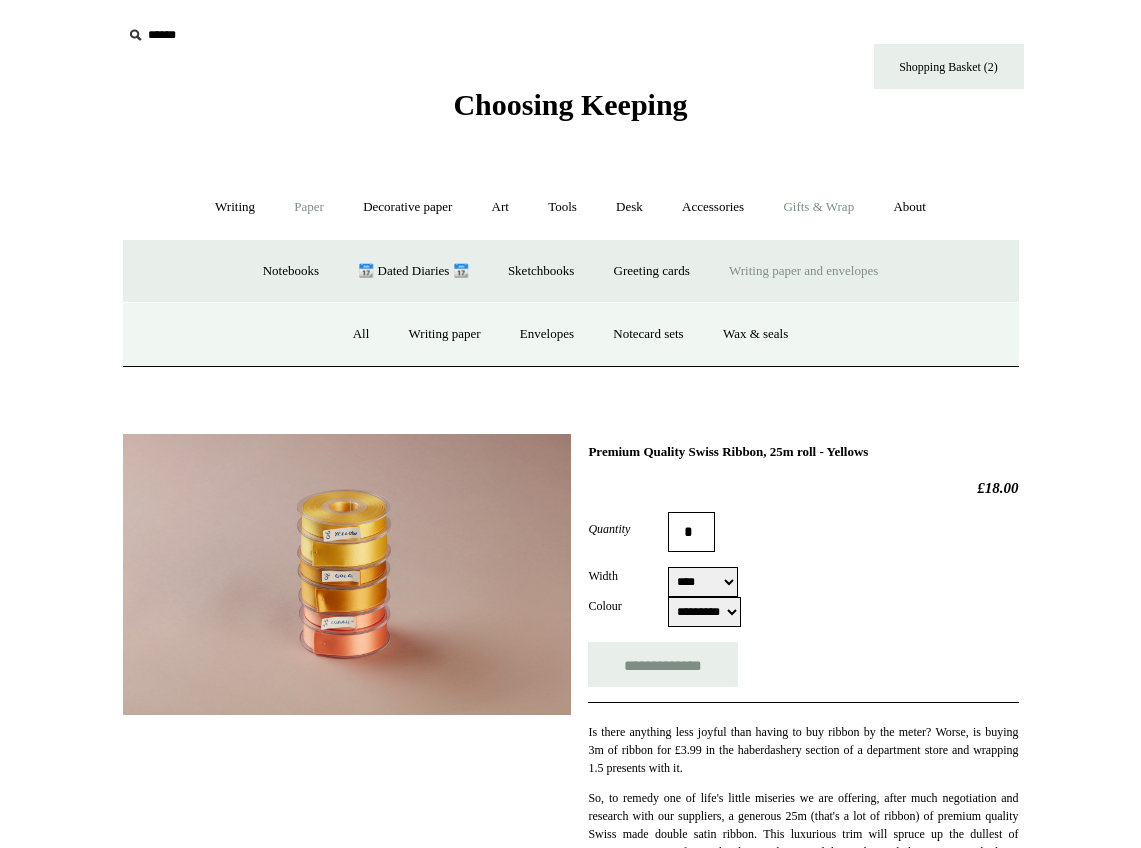 click on "Gifts & Wrap +" at bounding box center (818, 207) 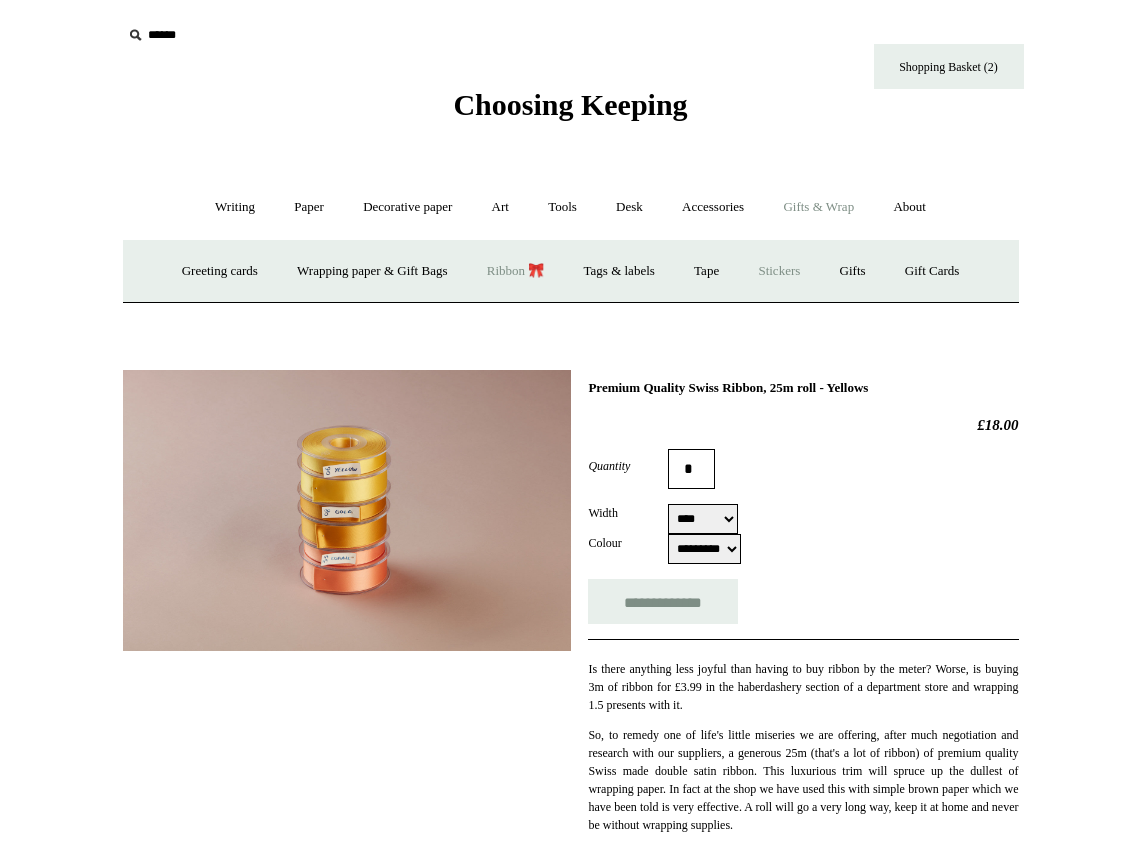 click on "Stickers" at bounding box center (779, 271) 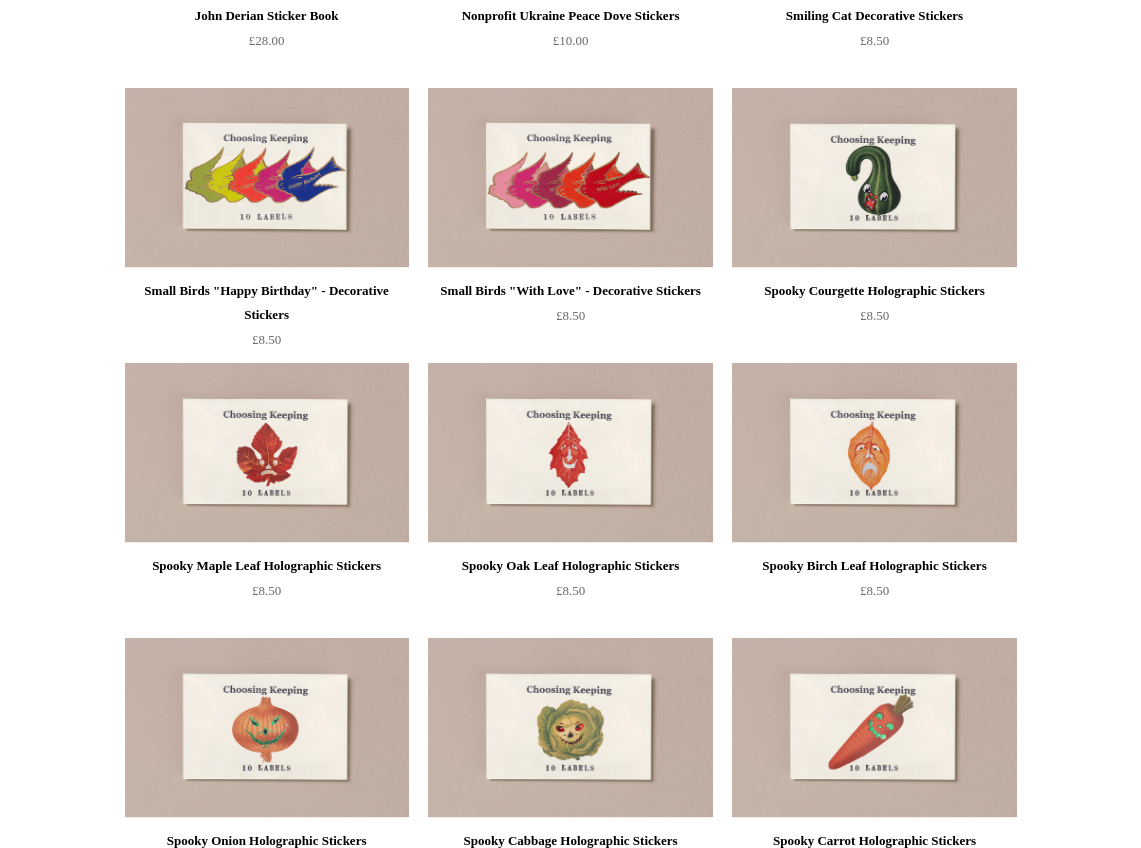 scroll, scrollTop: 0, scrollLeft: 0, axis: both 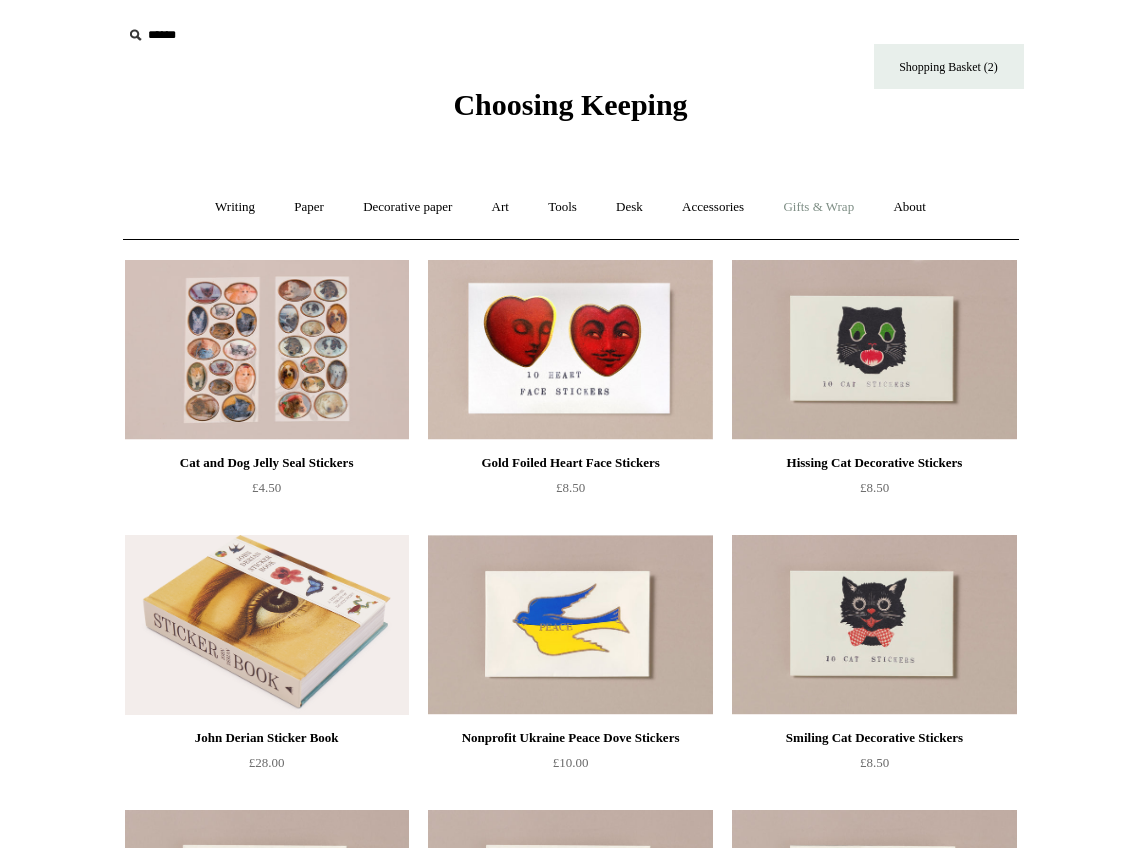 click on "Gifts & Wrap +" at bounding box center (818, 207) 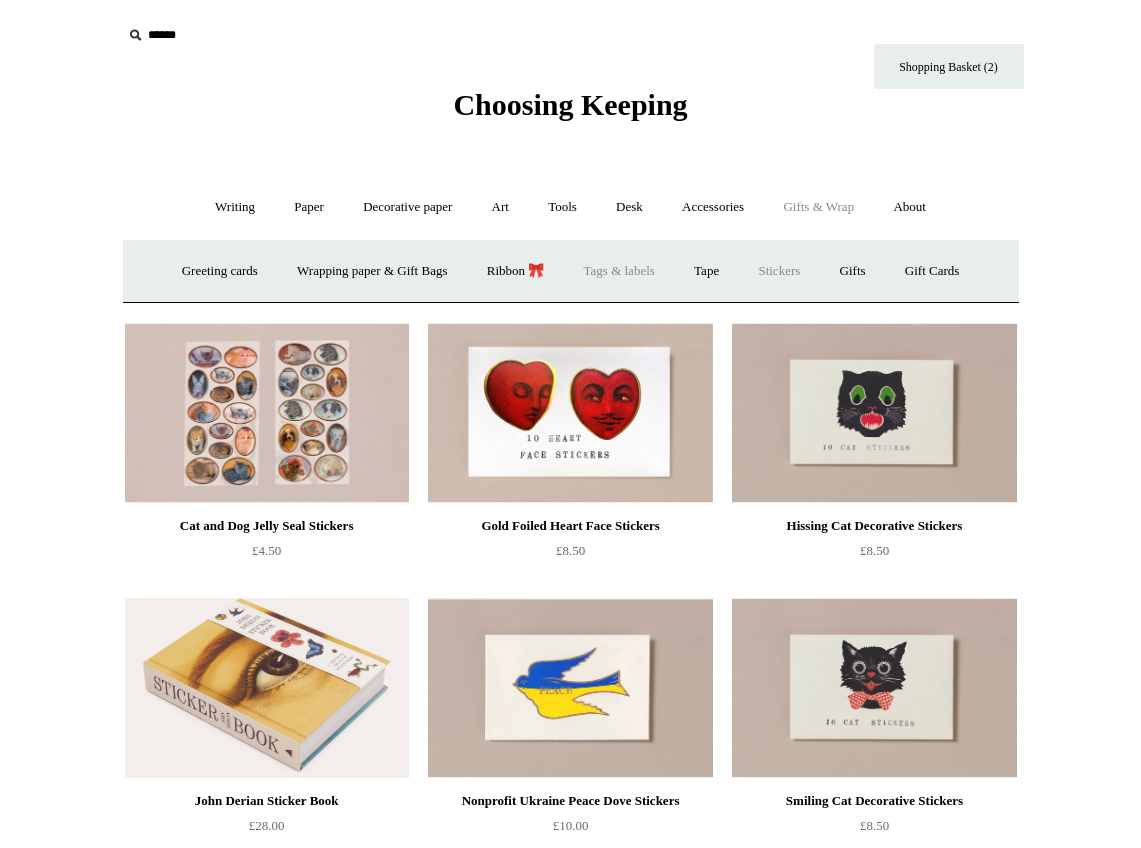 click on "Tags & labels" at bounding box center [619, 271] 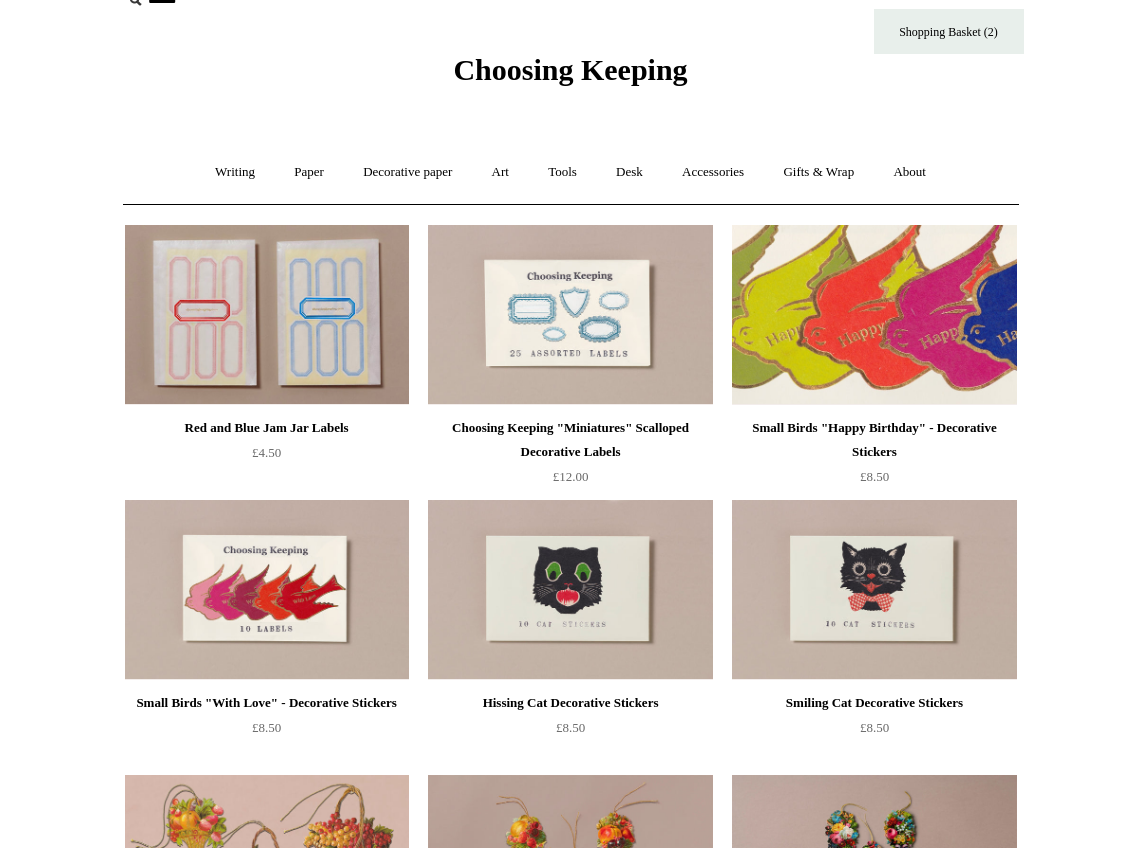 scroll, scrollTop: 0, scrollLeft: 0, axis: both 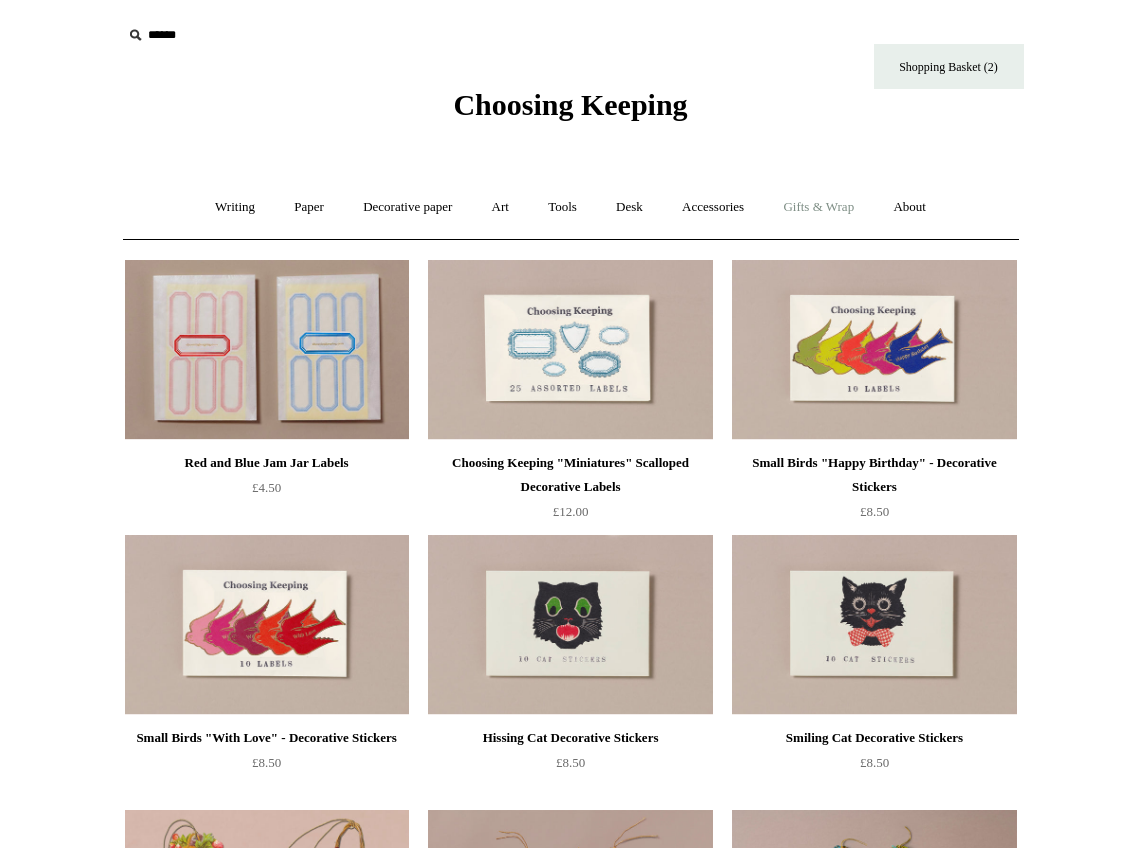 click on "Gifts & Wrap +" at bounding box center (818, 207) 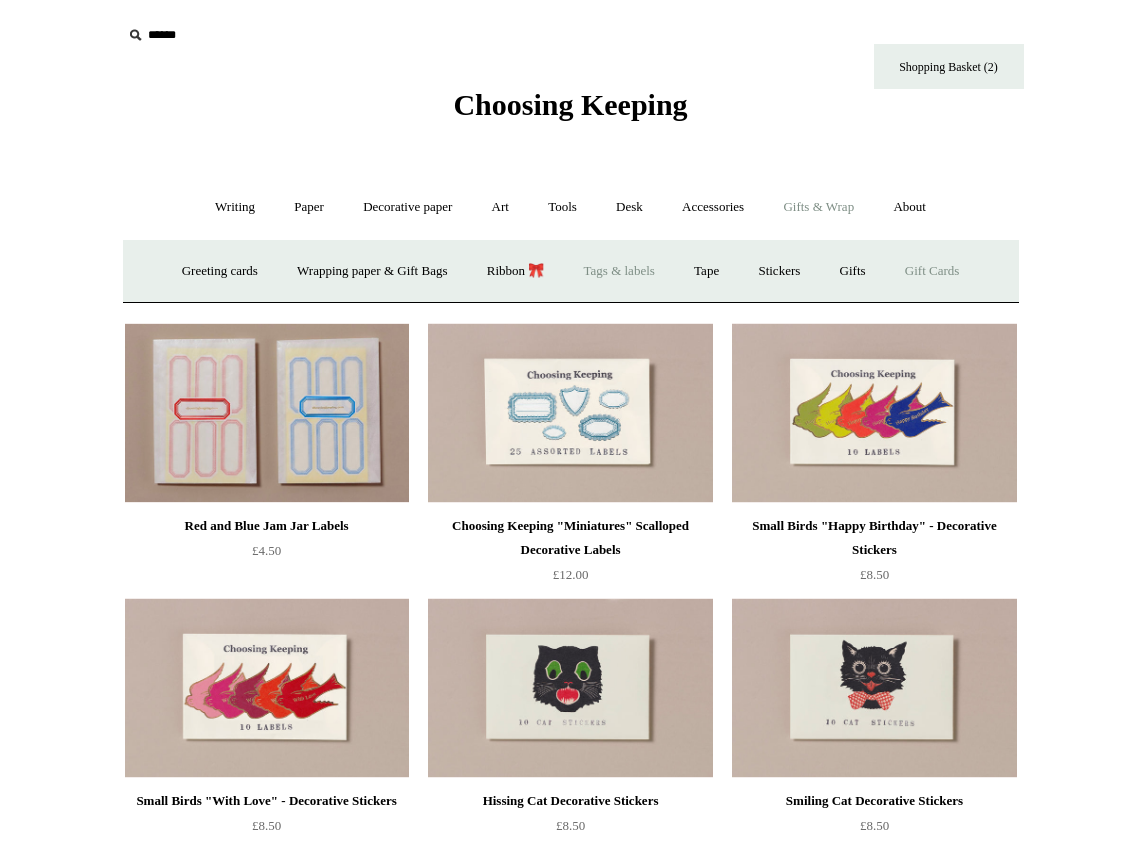 click on "Gift Cards" at bounding box center [932, 271] 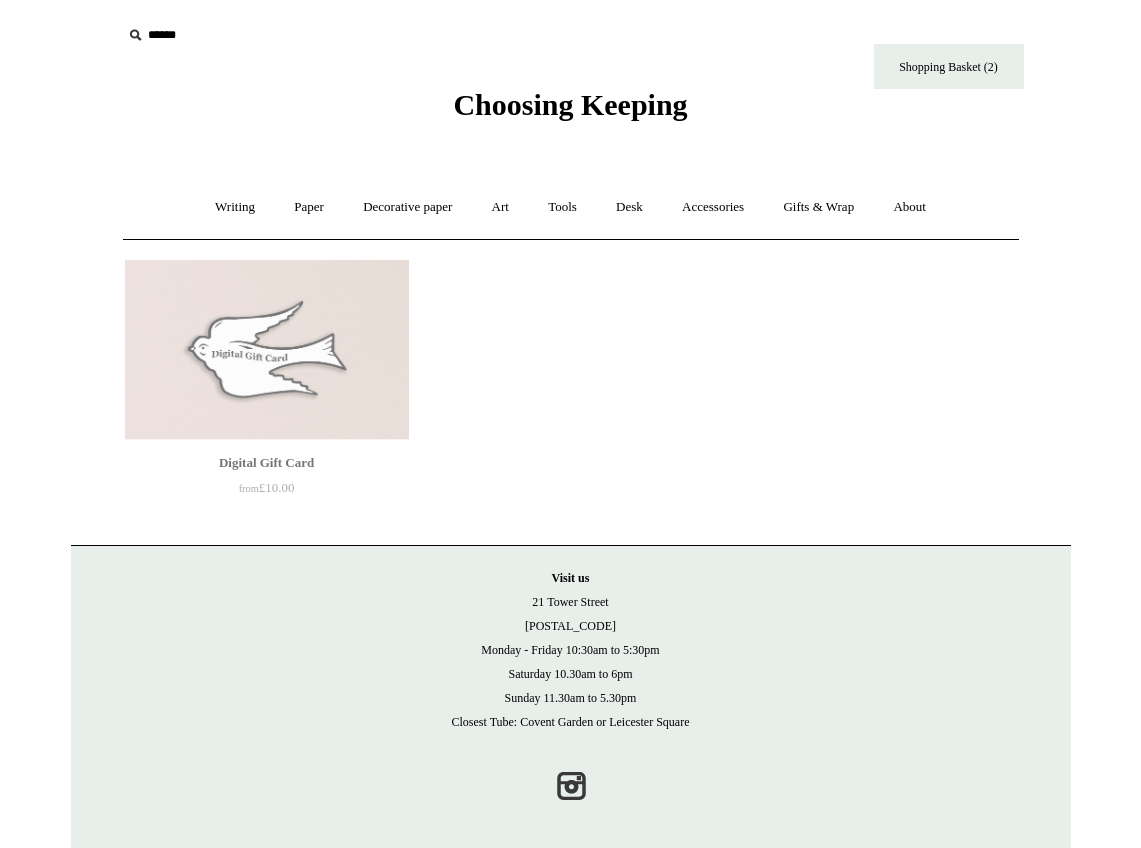 scroll, scrollTop: 0, scrollLeft: 0, axis: both 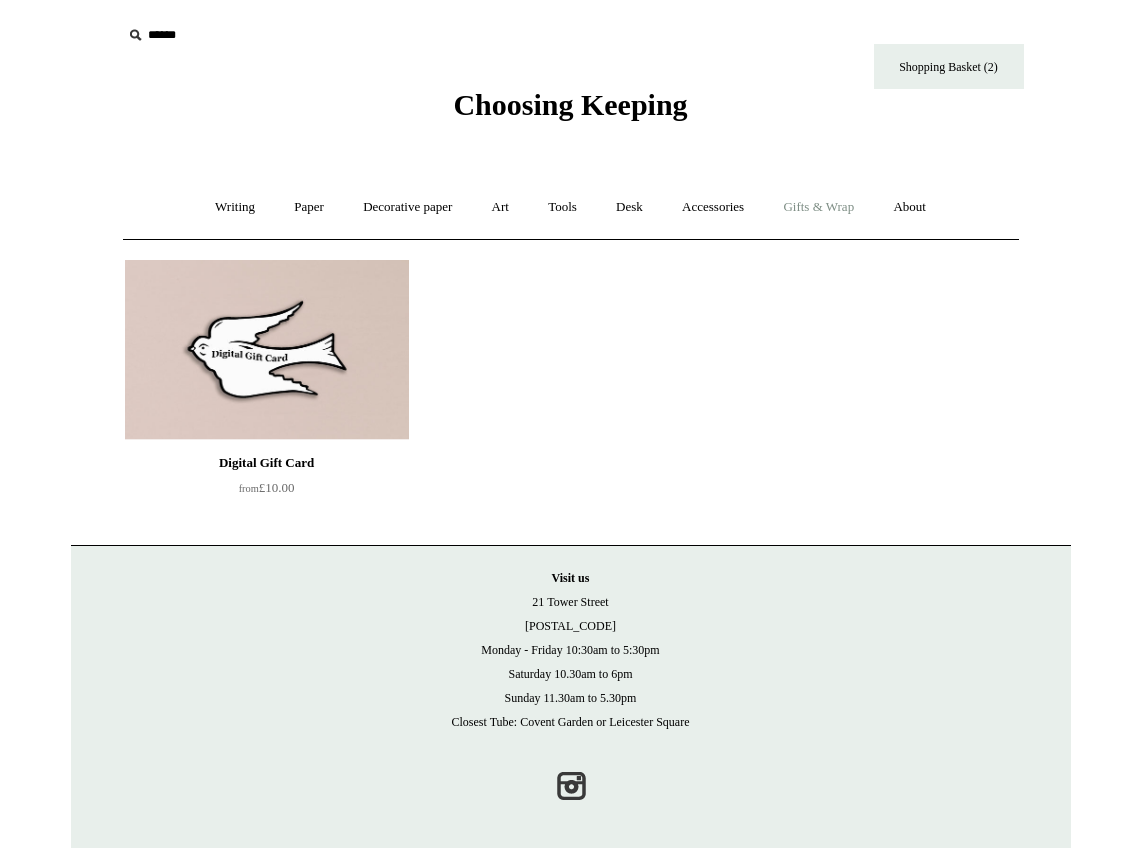 click on "Gifts & Wrap +" at bounding box center [818, 207] 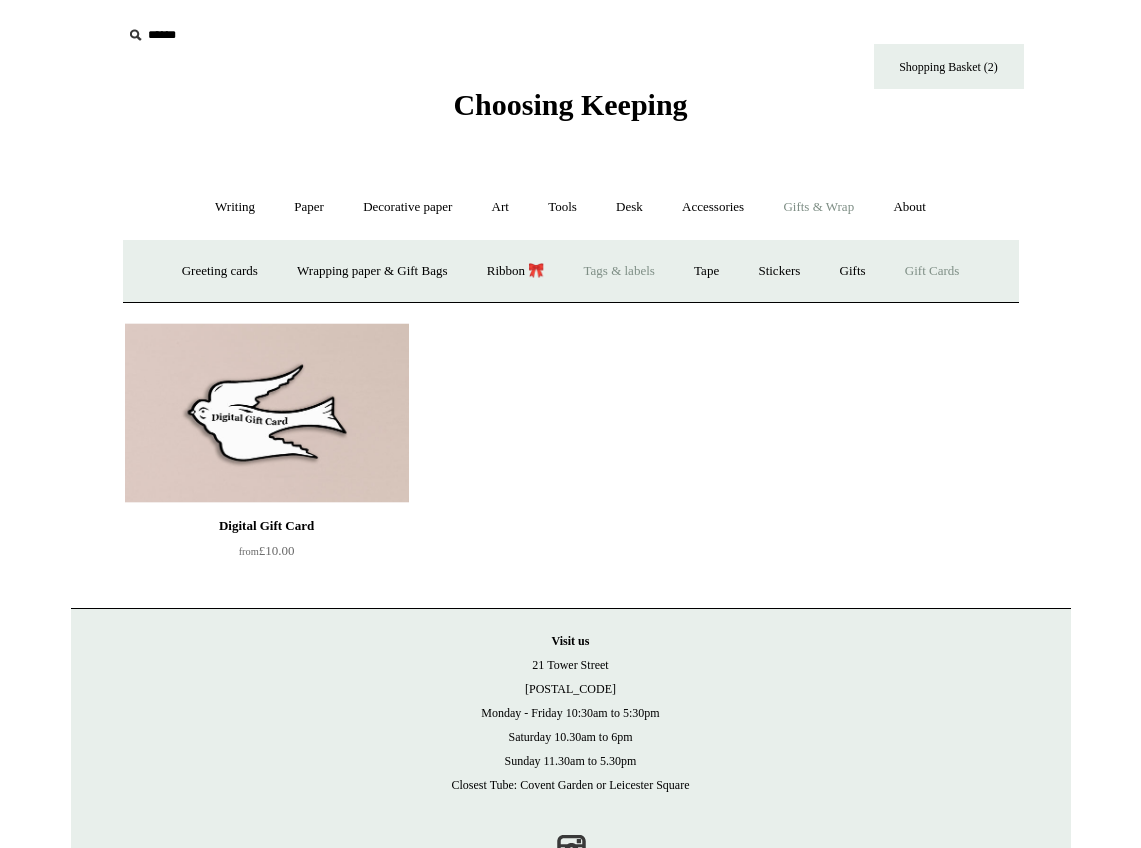 click on "Tags & labels" at bounding box center [619, 271] 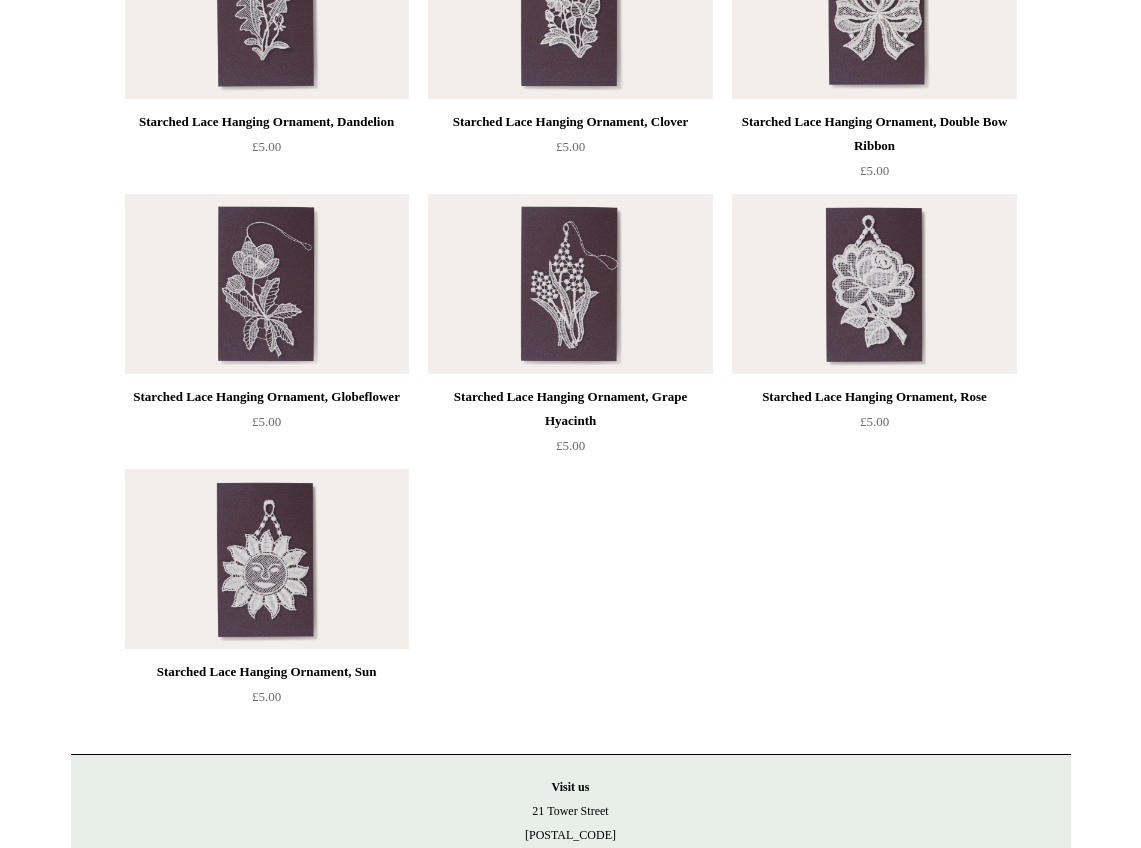 scroll, scrollTop: 0, scrollLeft: 0, axis: both 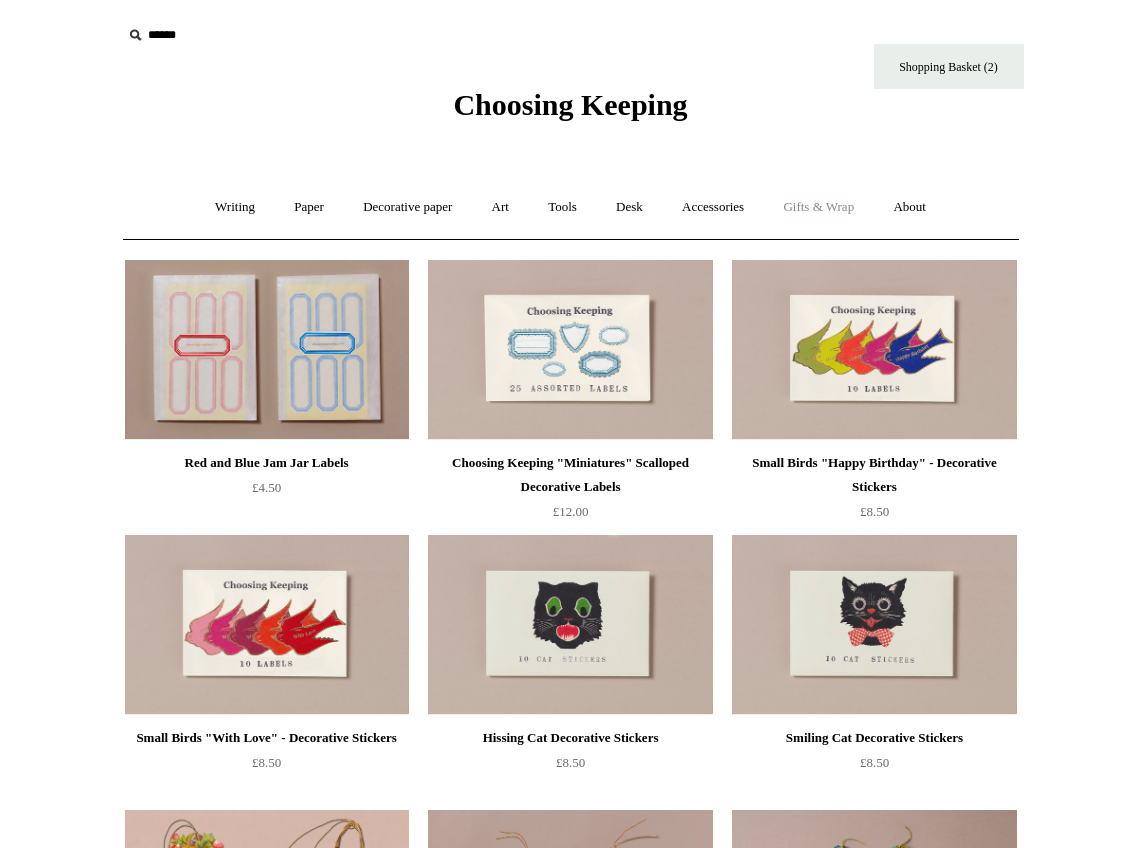 click on "Gifts & Wrap +" at bounding box center [818, 207] 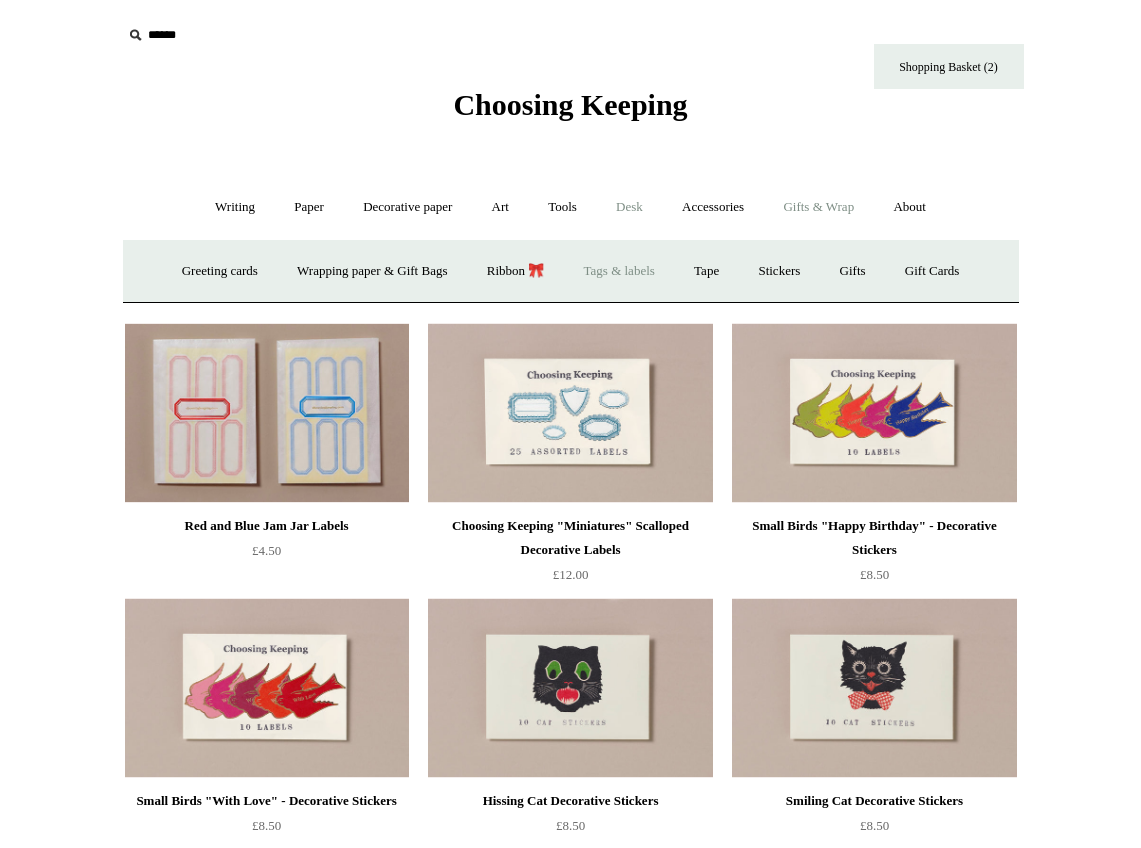 click on "Desk +" at bounding box center [629, 207] 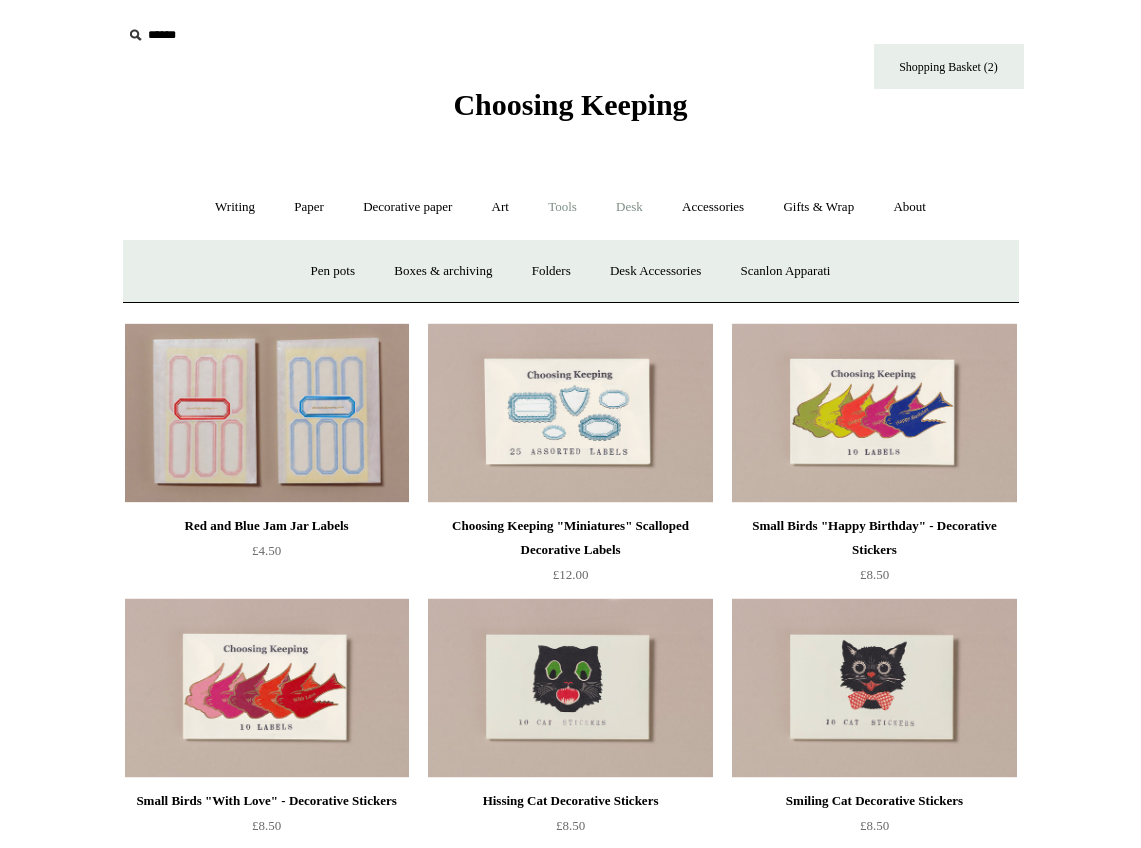 click on "Tools +" at bounding box center [562, 207] 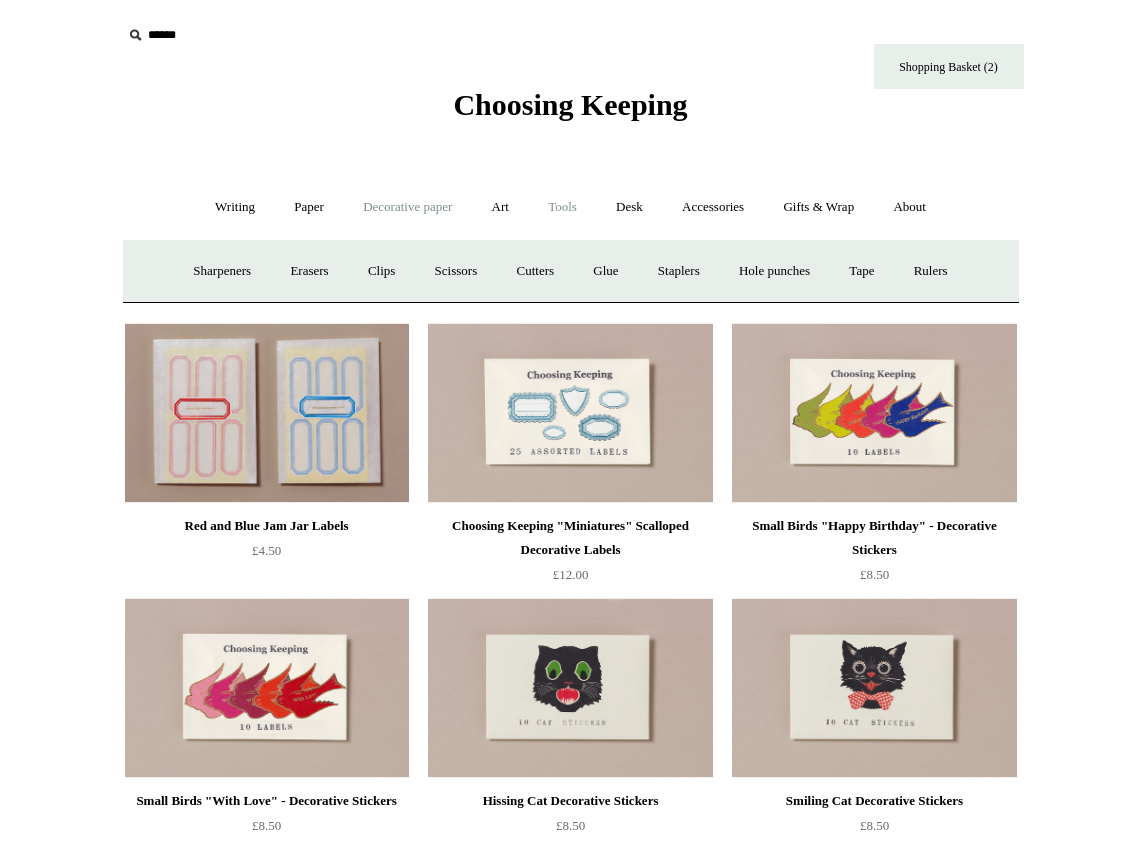 click on "Decorative paper +" at bounding box center [407, 207] 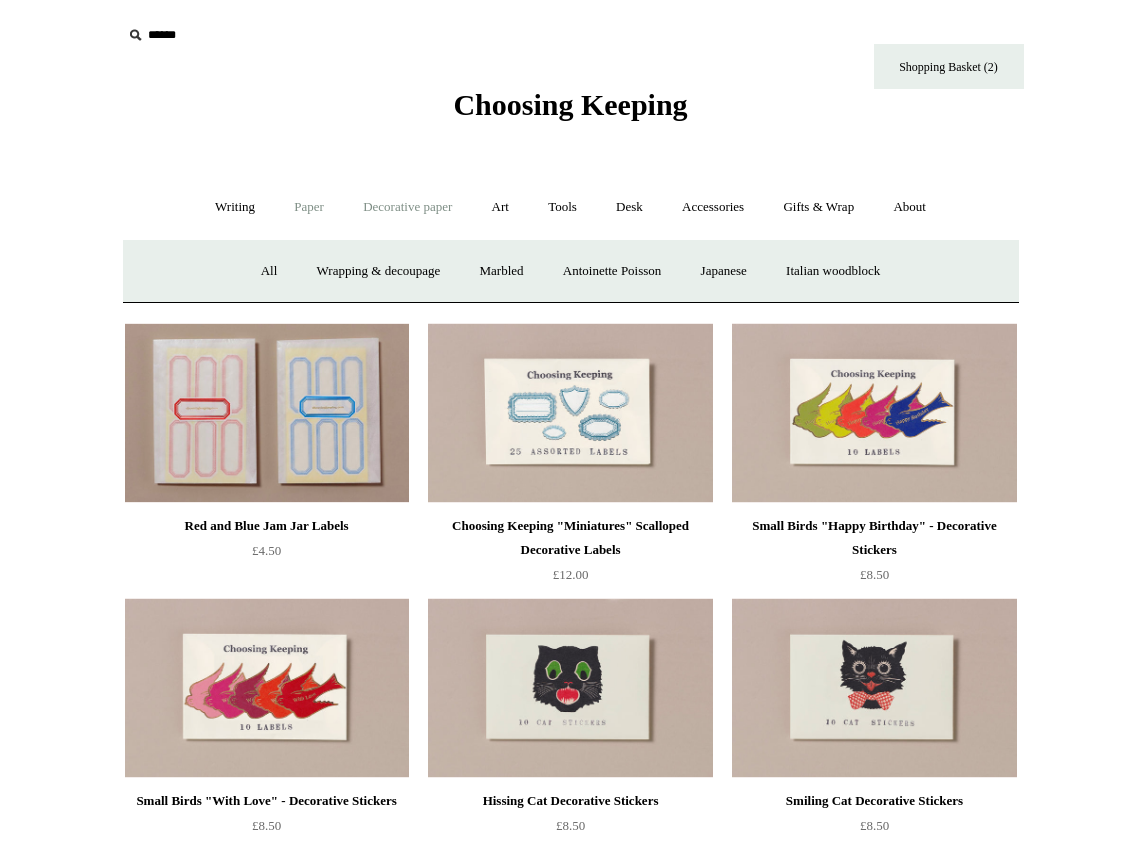 click on "Paper +" at bounding box center (309, 207) 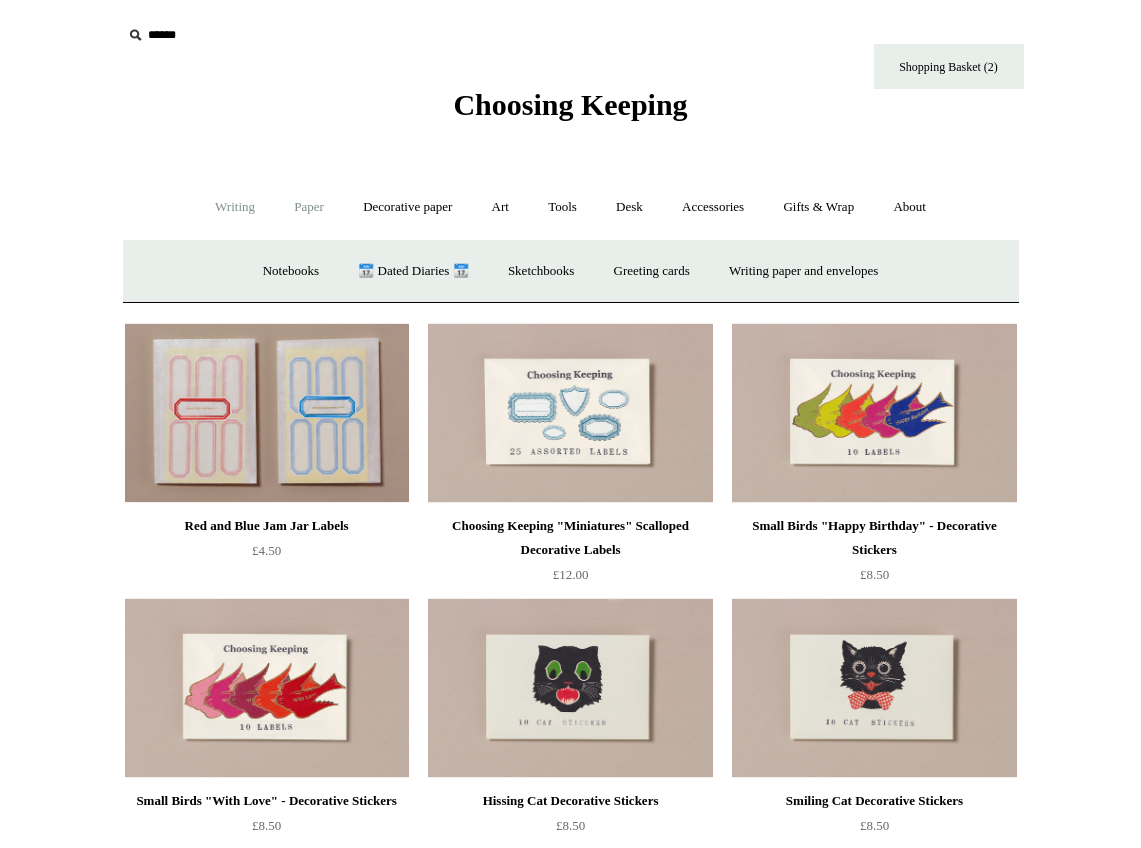 click on "Writing +" at bounding box center (235, 207) 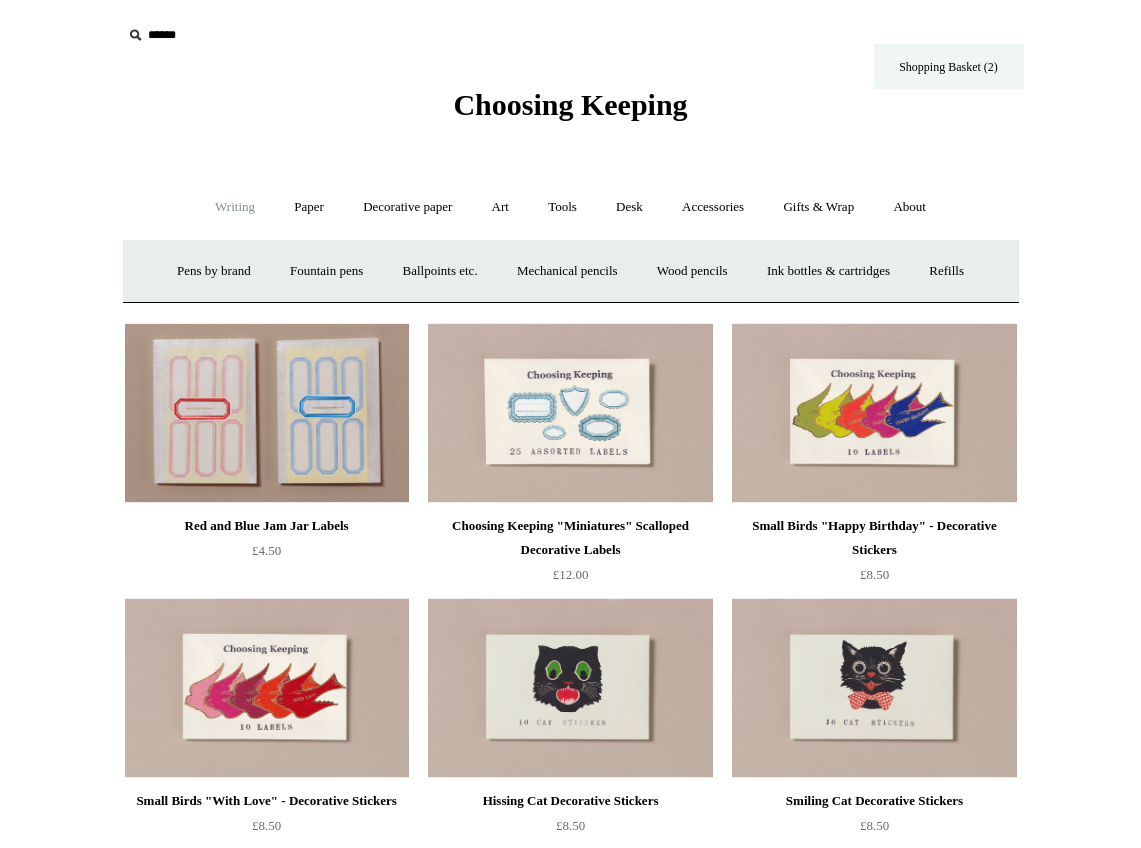 click on "Shopping Basket (2)" at bounding box center (949, 66) 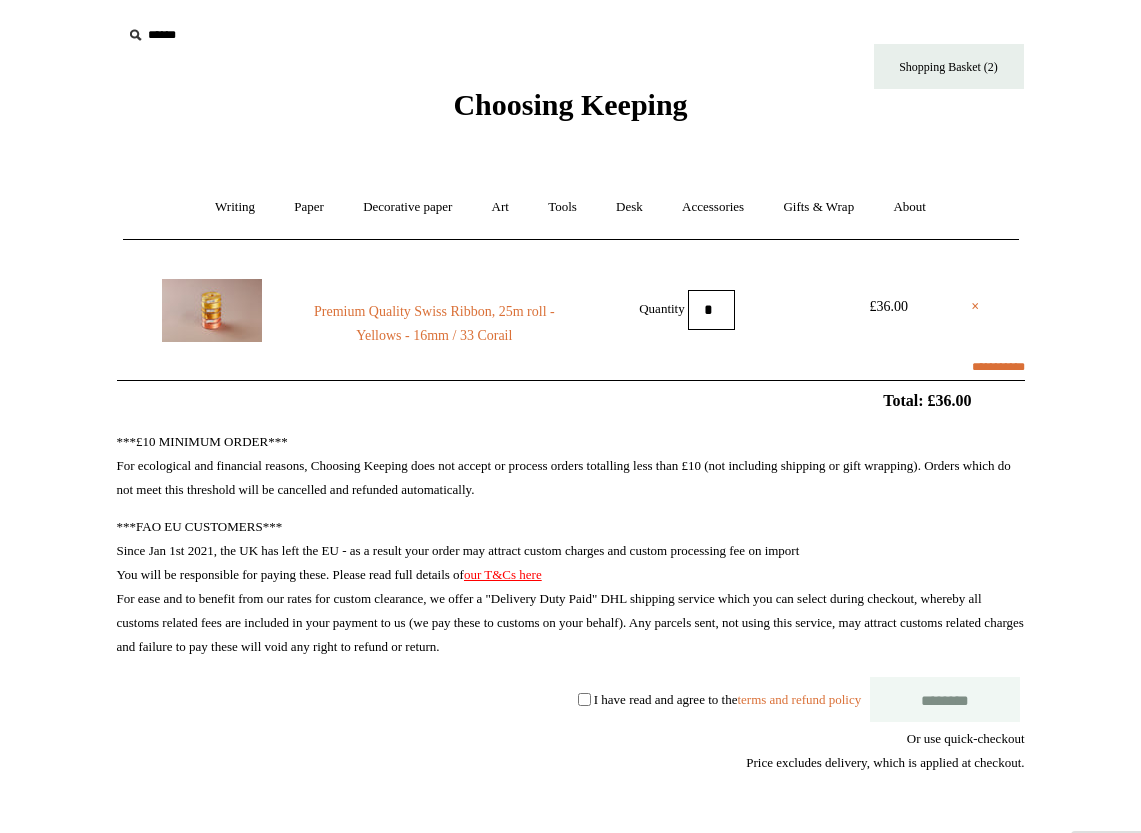 scroll, scrollTop: 0, scrollLeft: 0, axis: both 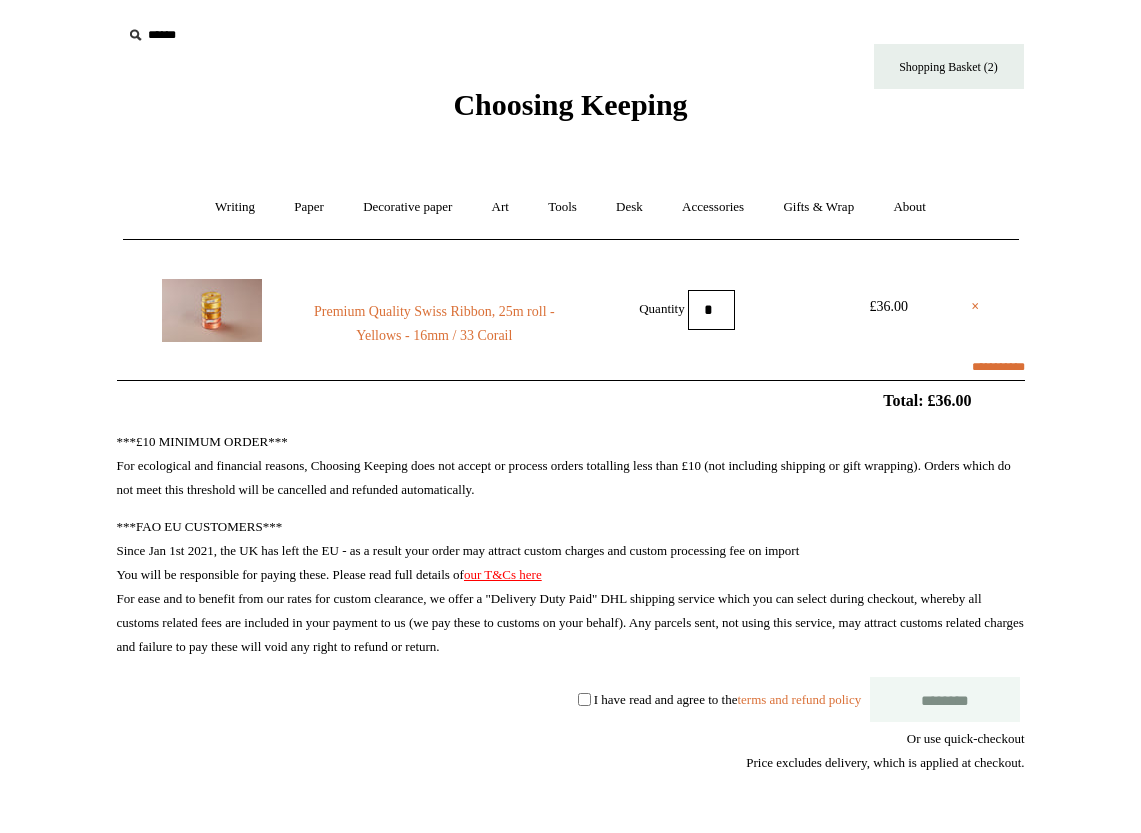 select on "**********" 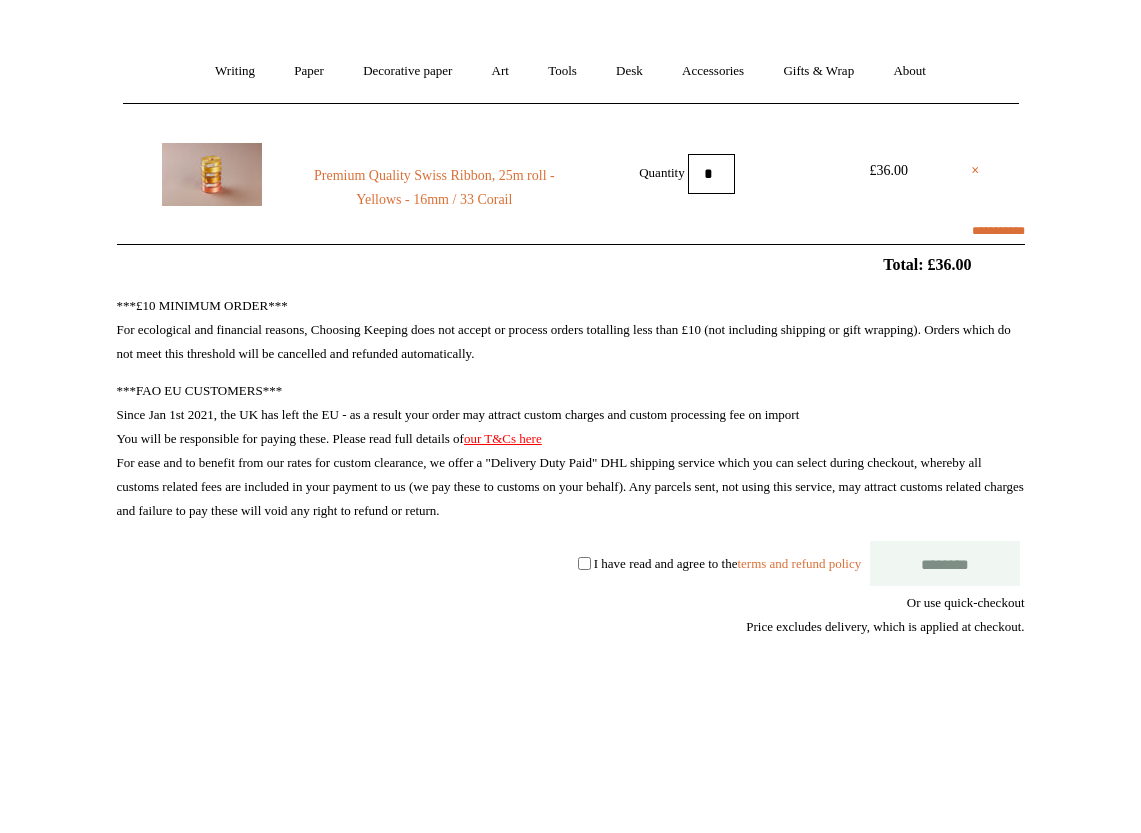 scroll, scrollTop: 137, scrollLeft: 0, axis: vertical 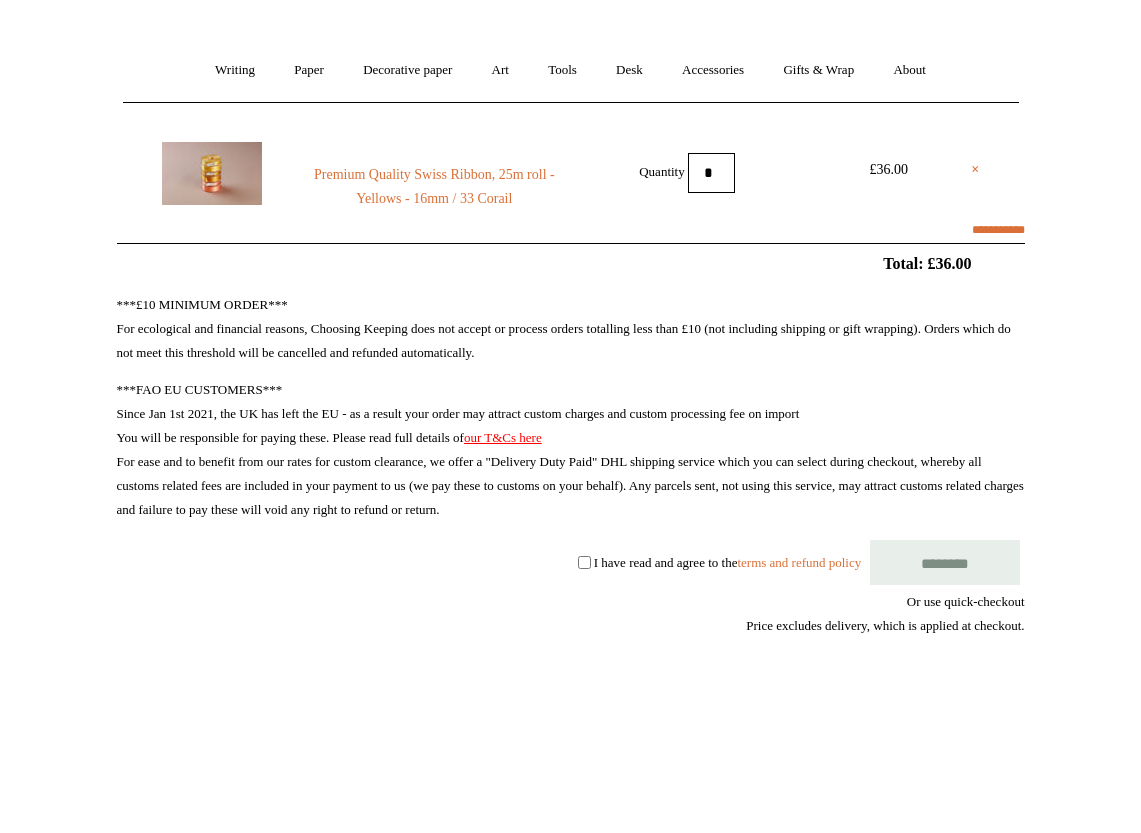 click on "********" at bounding box center (945, 562) 